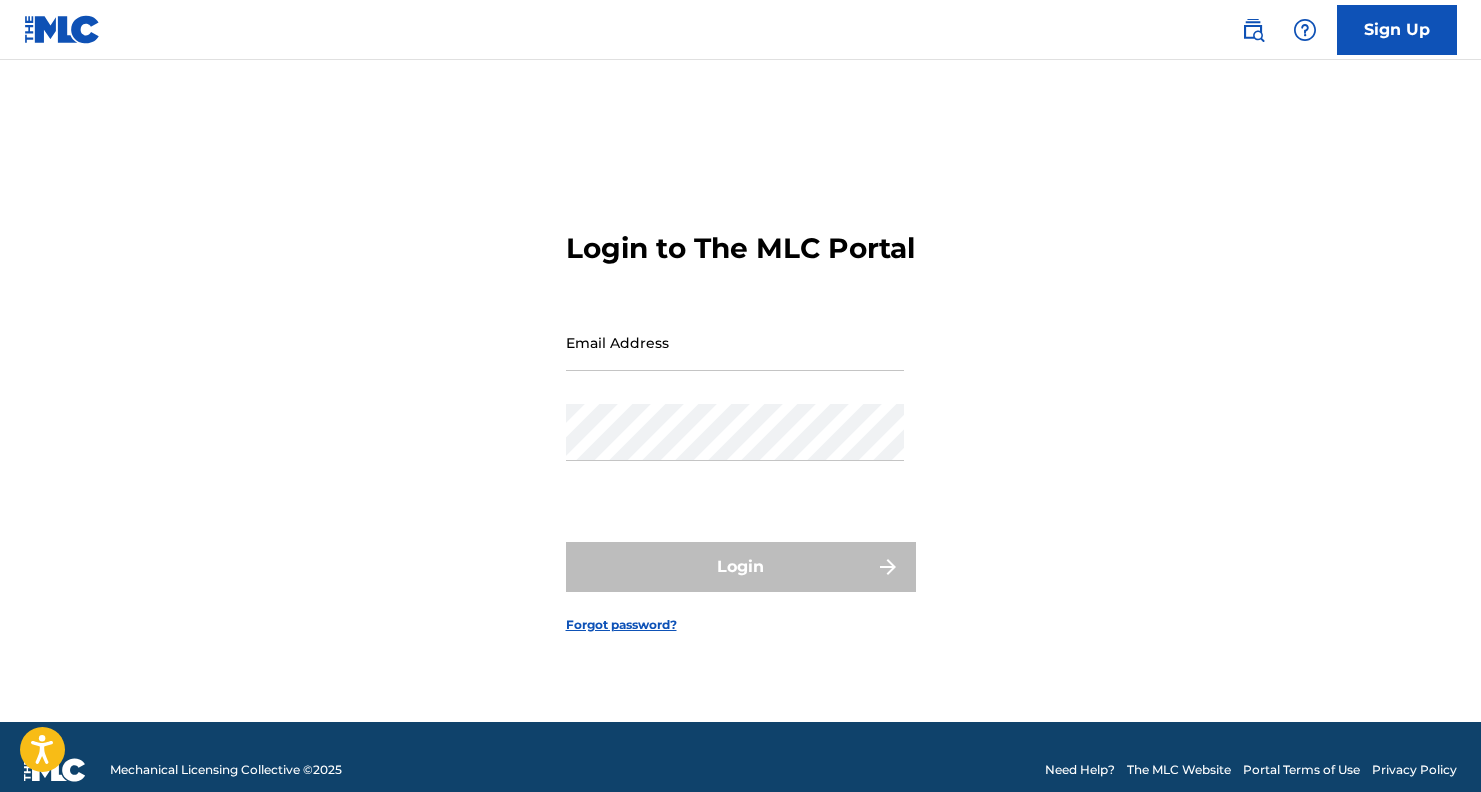 scroll, scrollTop: 0, scrollLeft: 0, axis: both 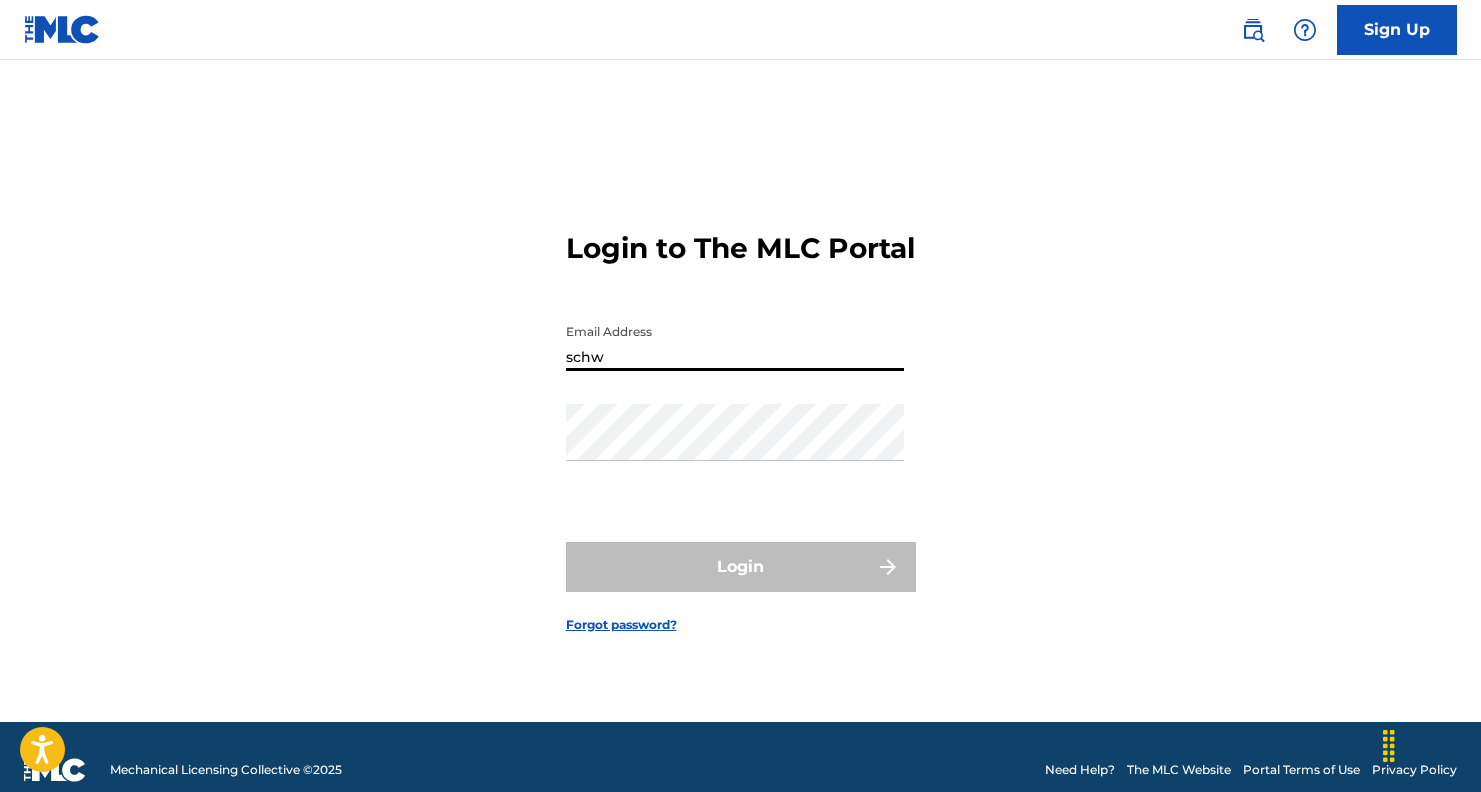 type on "schw@[DOMAIN]" 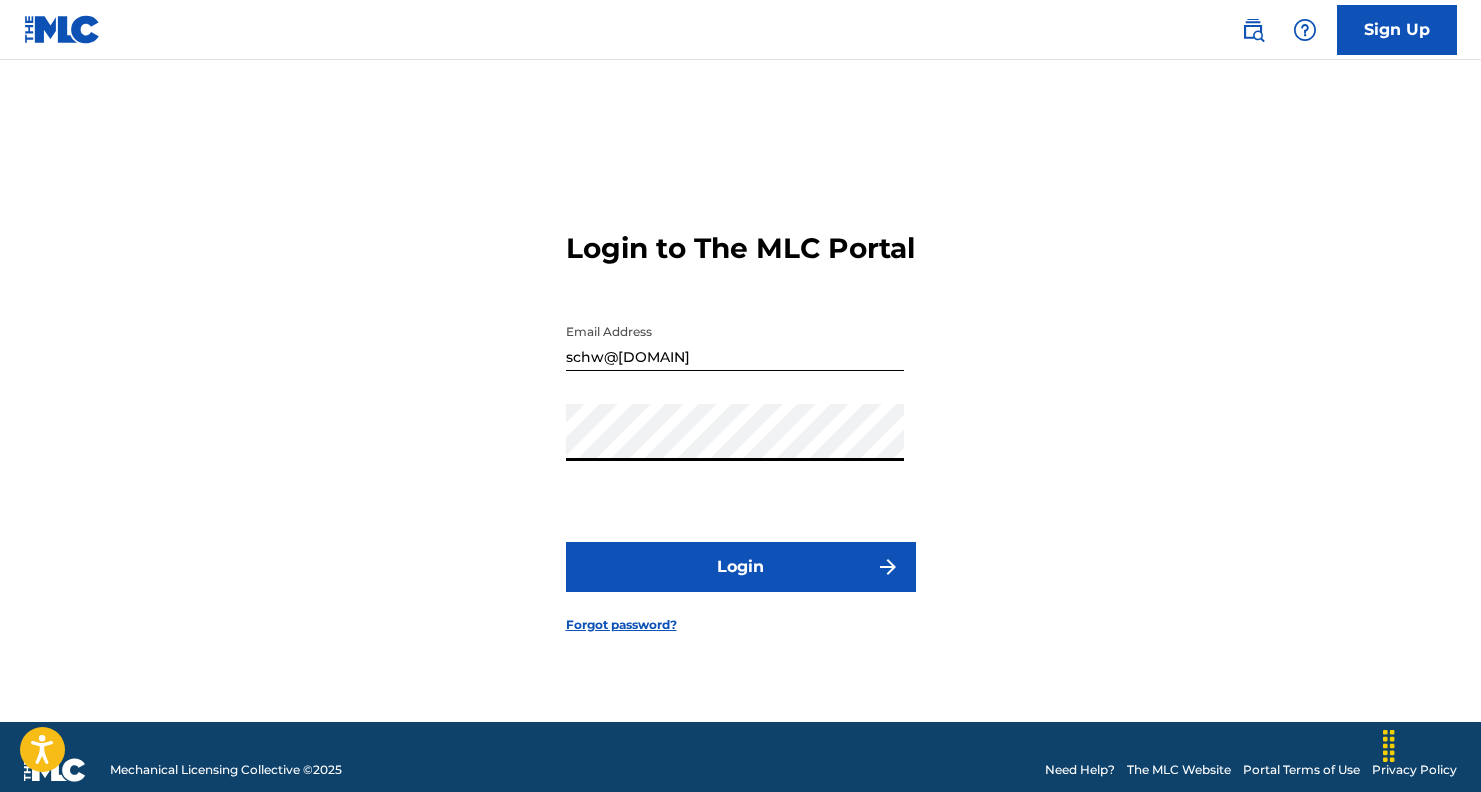 click on "Login" at bounding box center [741, 567] 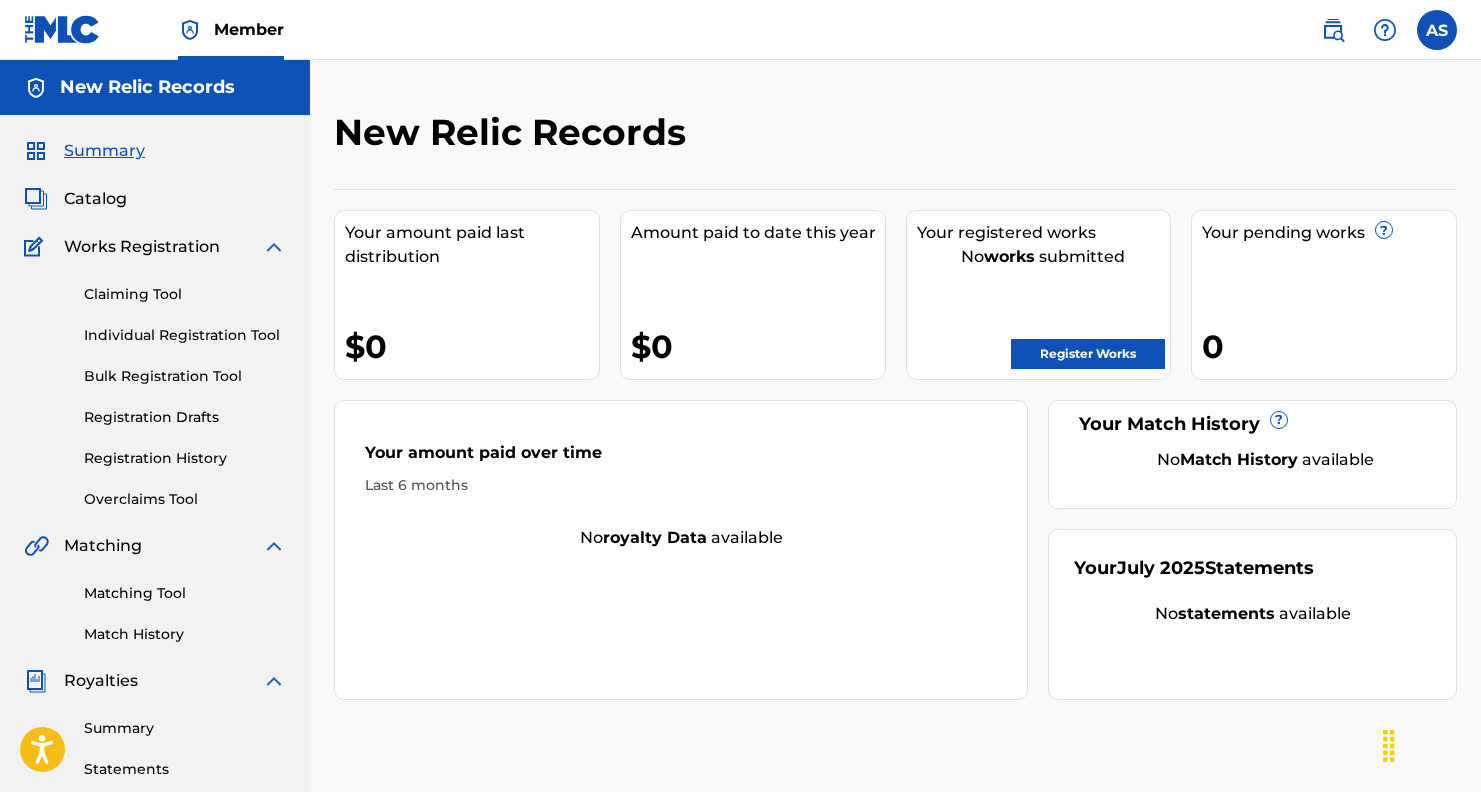 scroll, scrollTop: 0, scrollLeft: 0, axis: both 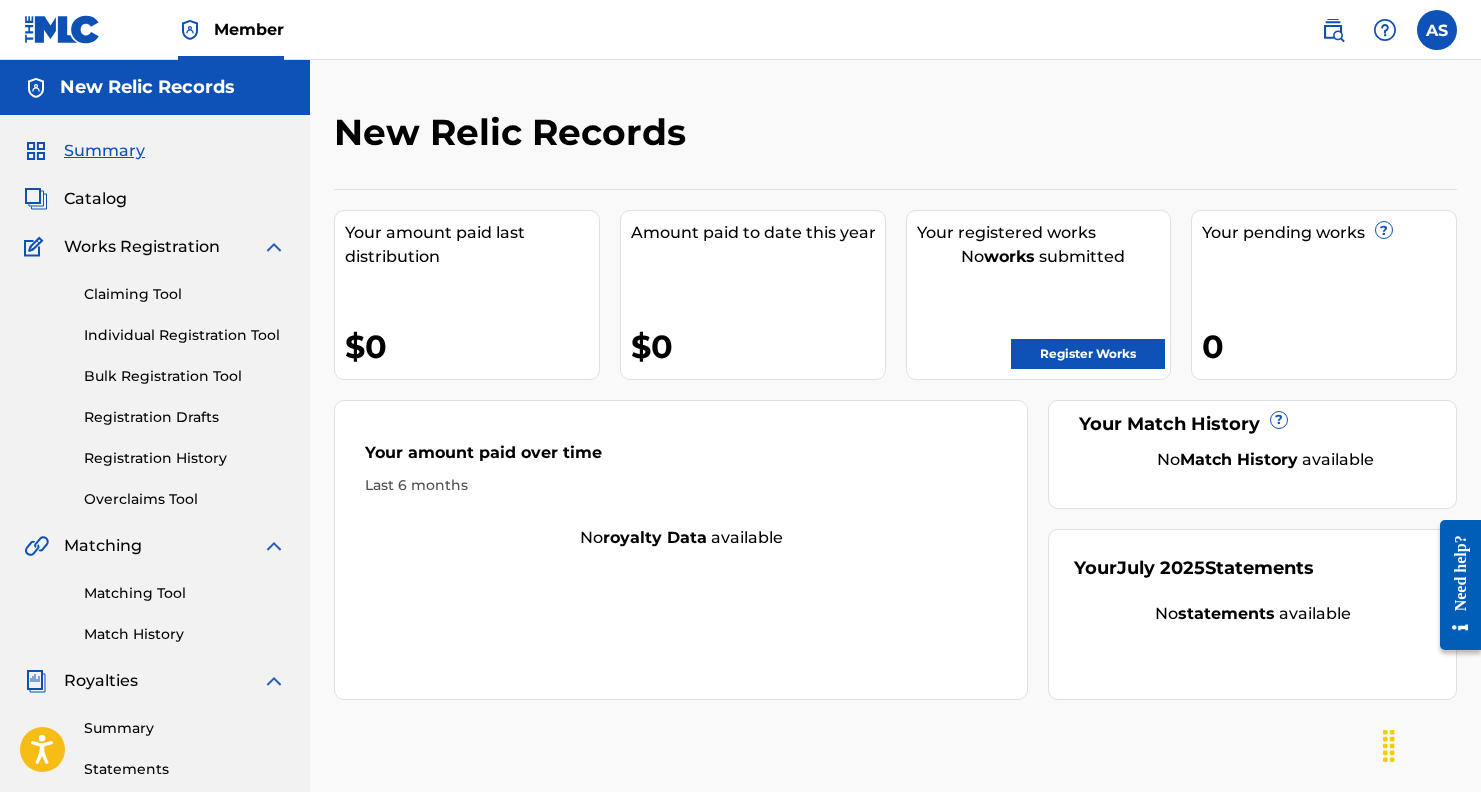 click on "Catalog" at bounding box center [95, 199] 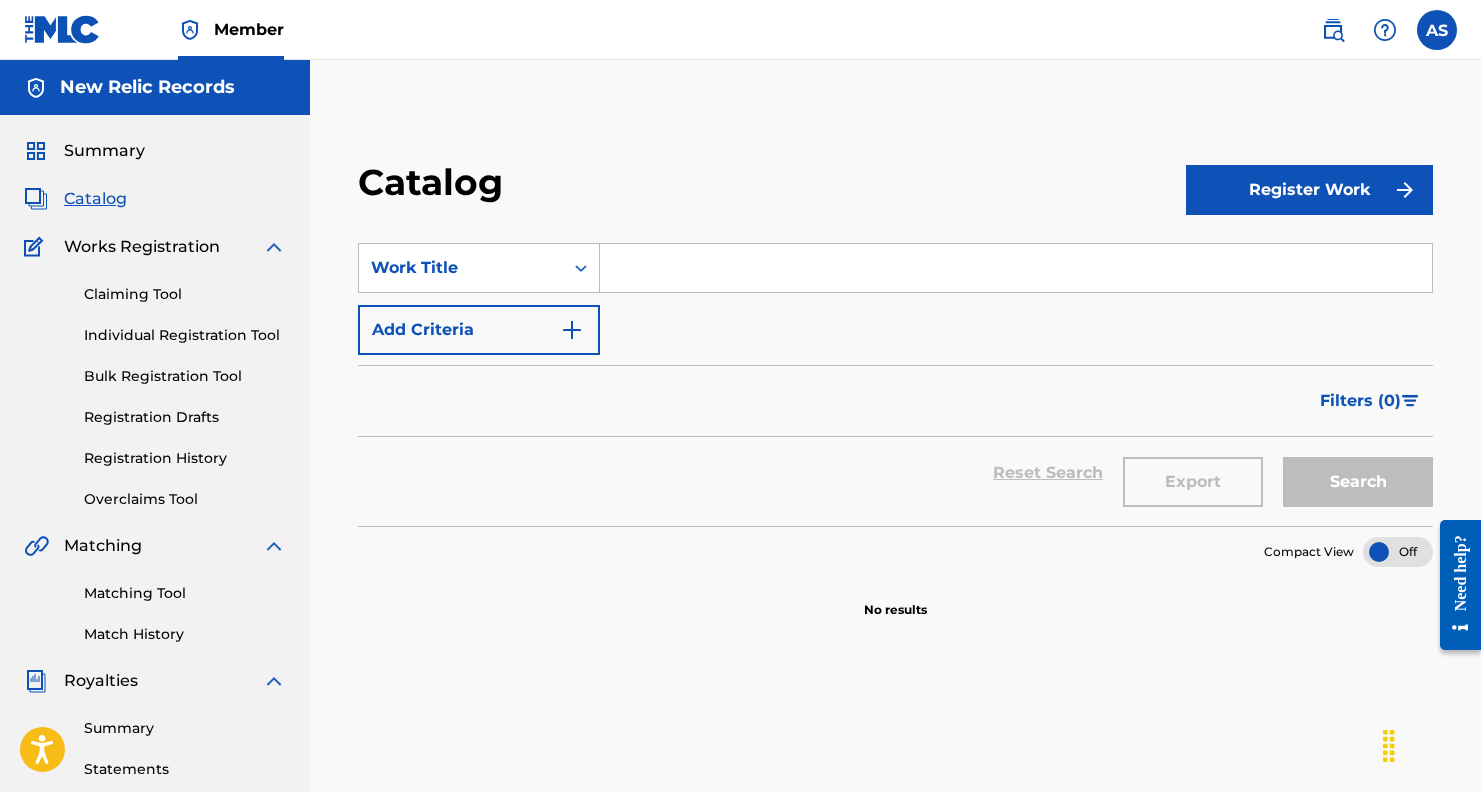 click on "Claiming Tool" at bounding box center (185, 294) 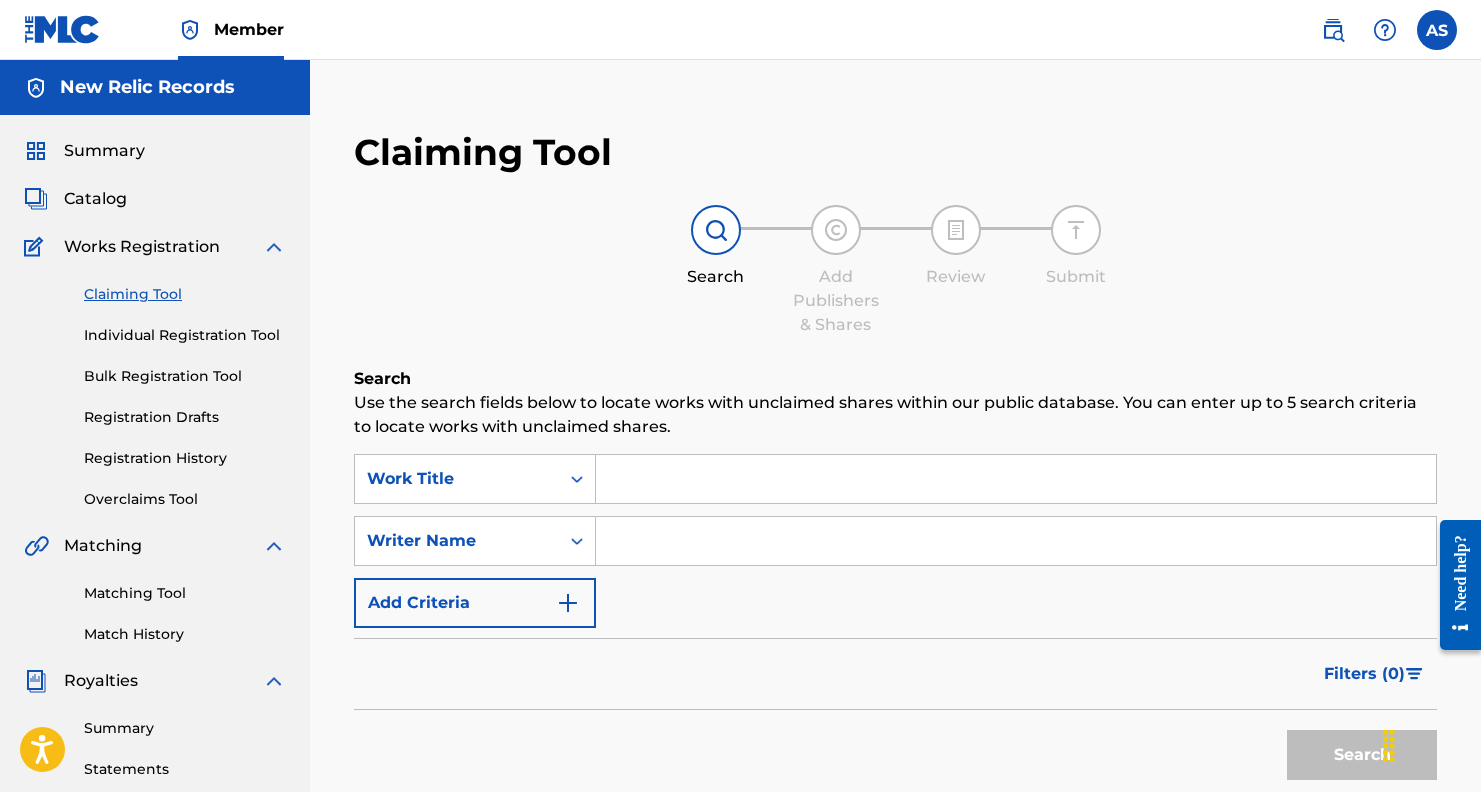 click at bounding box center (1016, 479) 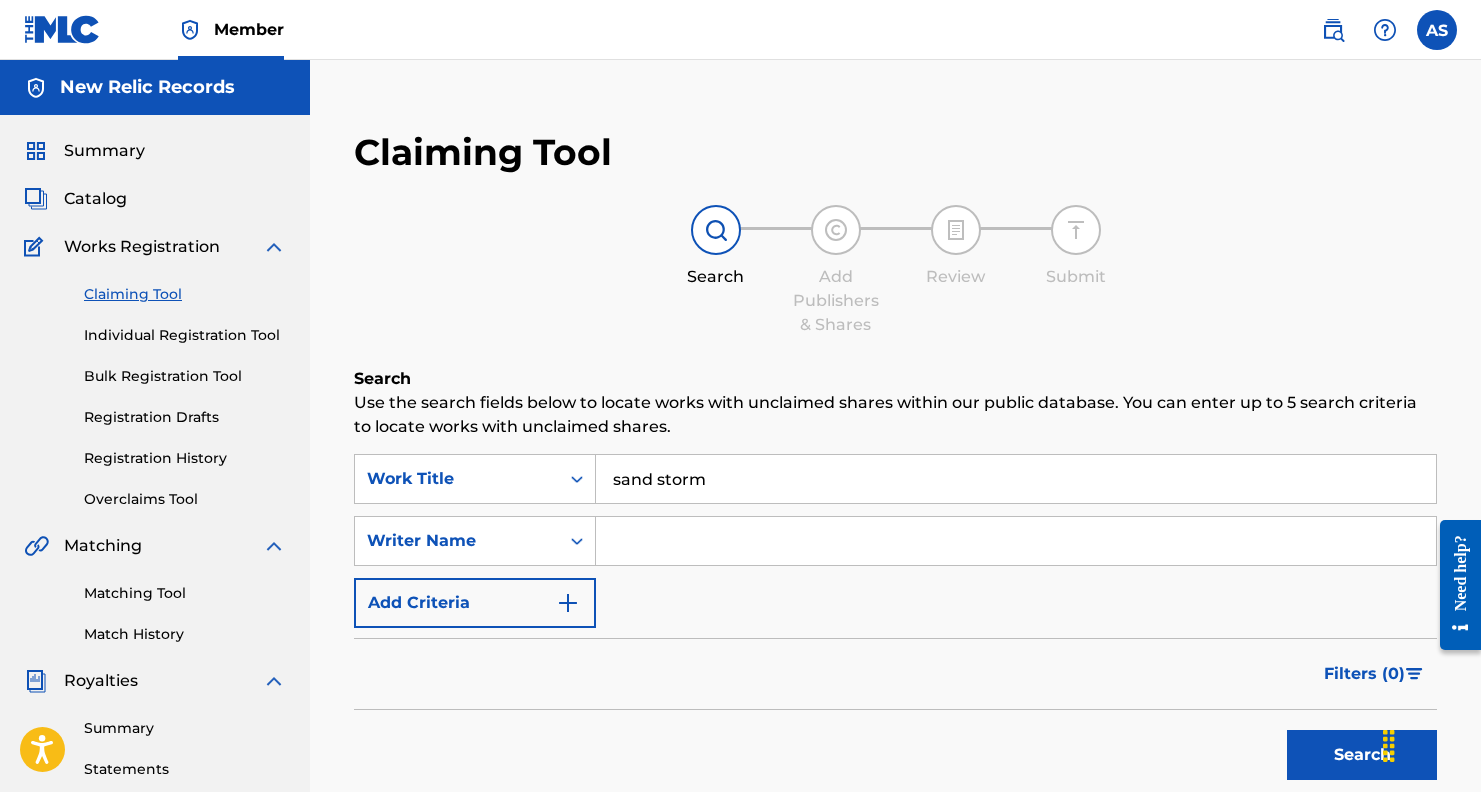 type on "sand storm" 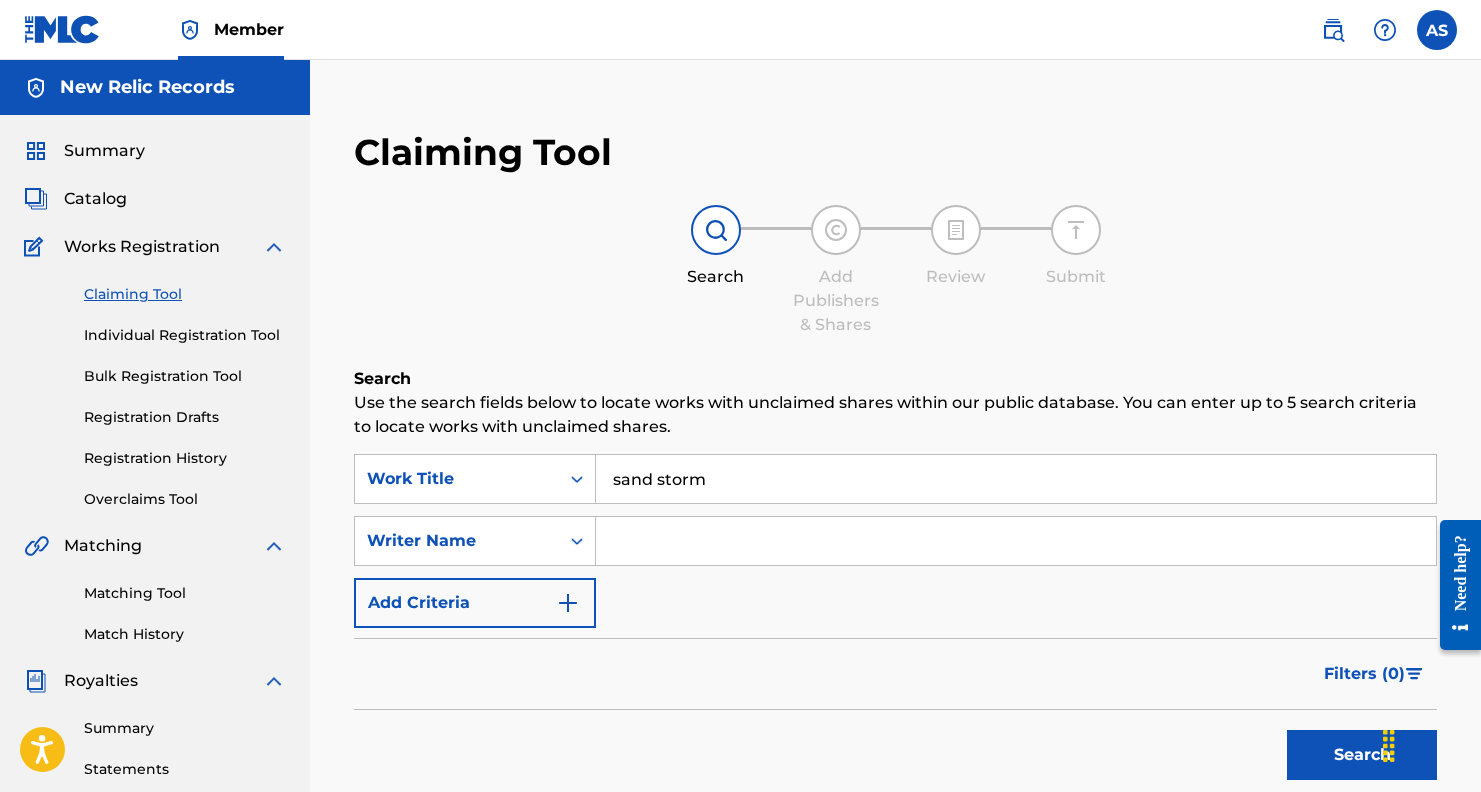 click at bounding box center (1016, 541) 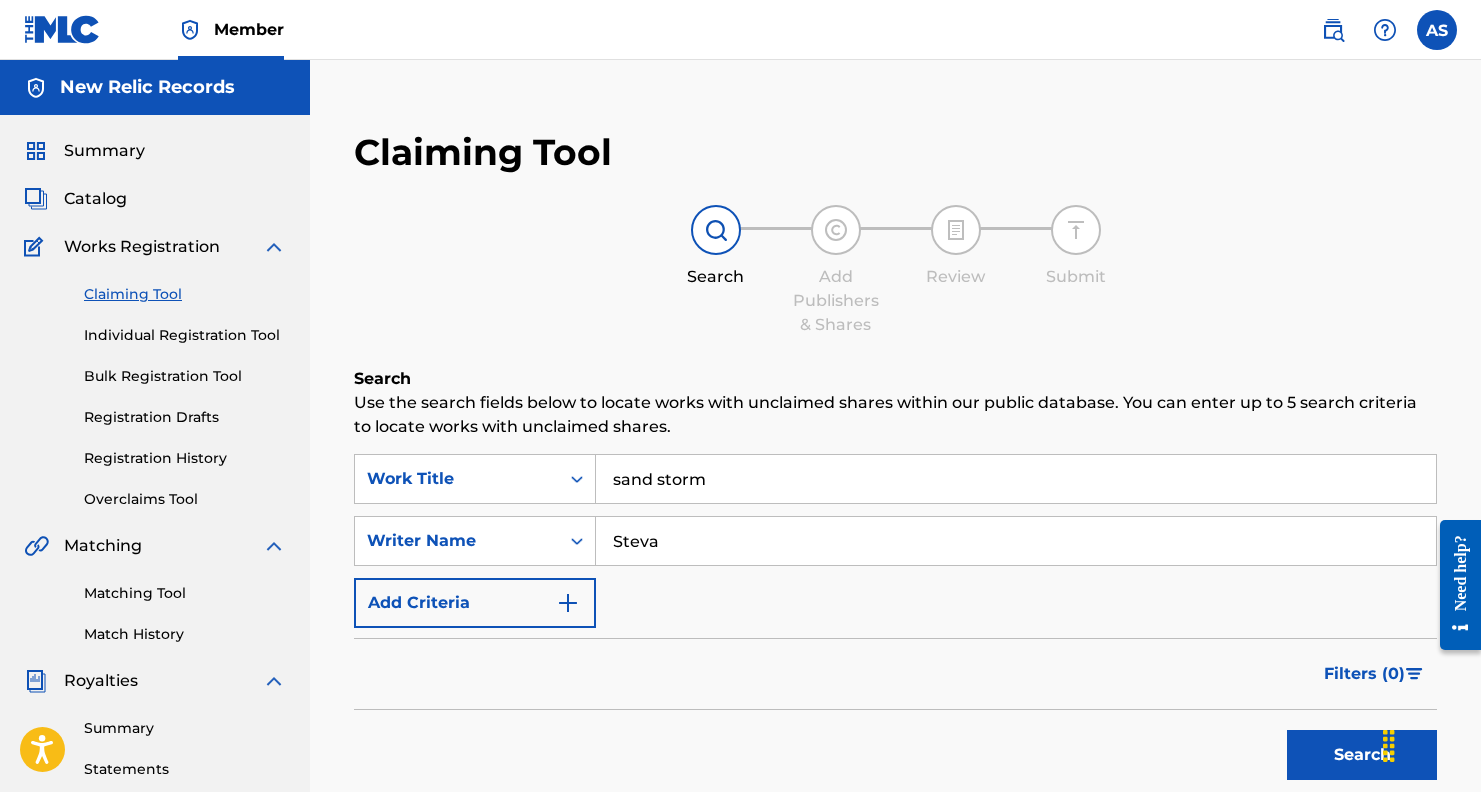 type on "Stevan" 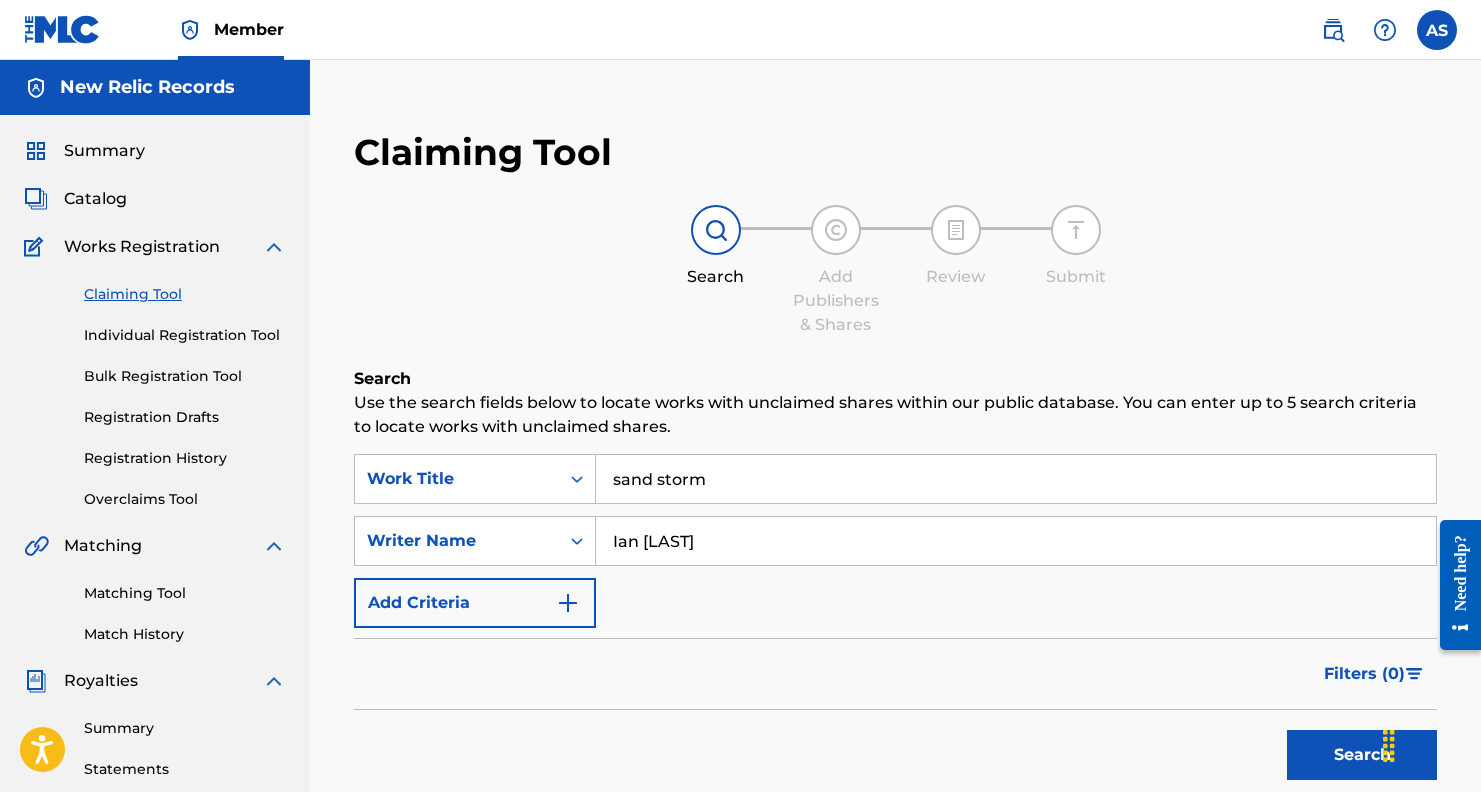 click on "Search" at bounding box center (1362, 755) 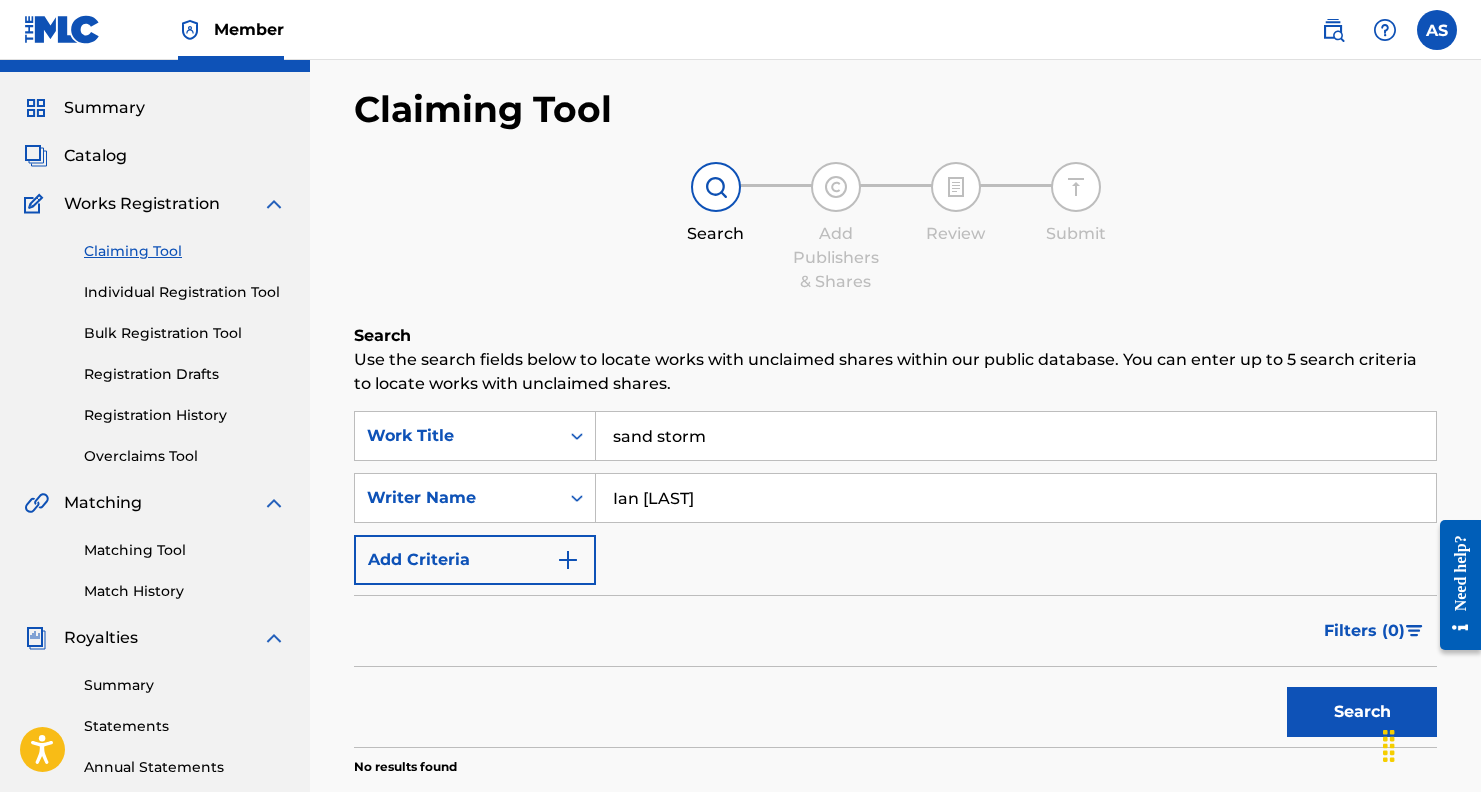 scroll, scrollTop: 45, scrollLeft: 0, axis: vertical 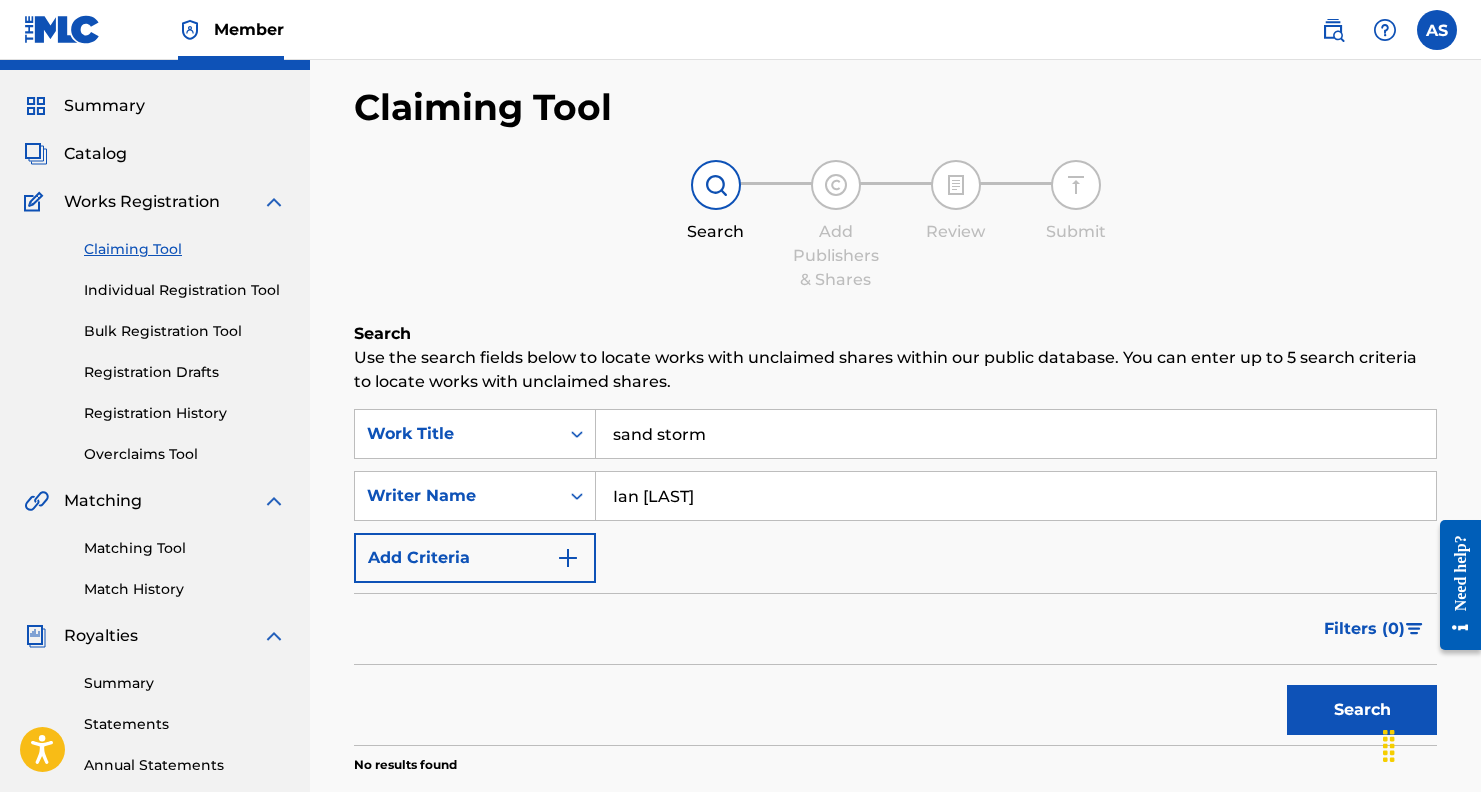 click on "Ian [LAST]" at bounding box center [1016, 496] 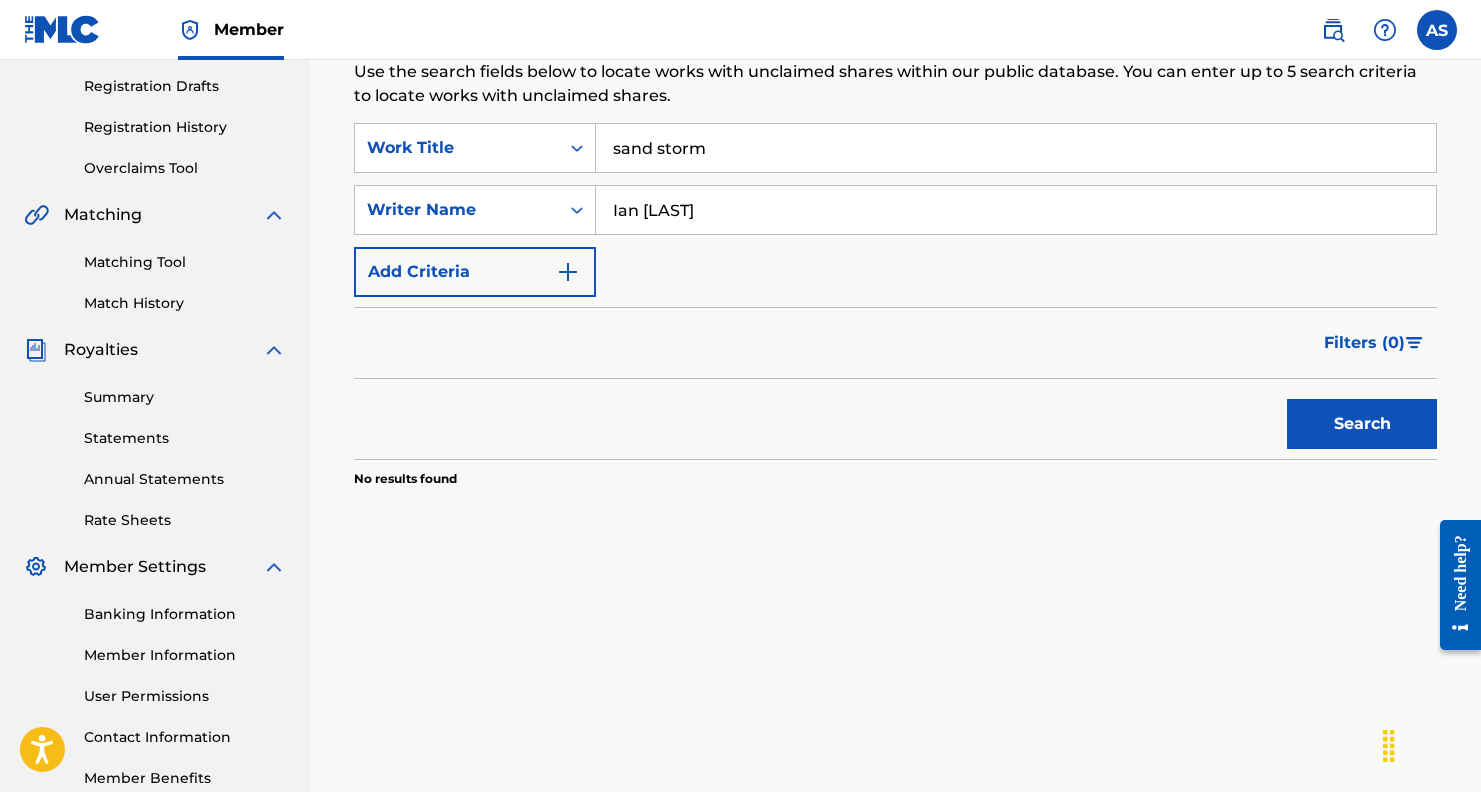 scroll, scrollTop: 345, scrollLeft: 0, axis: vertical 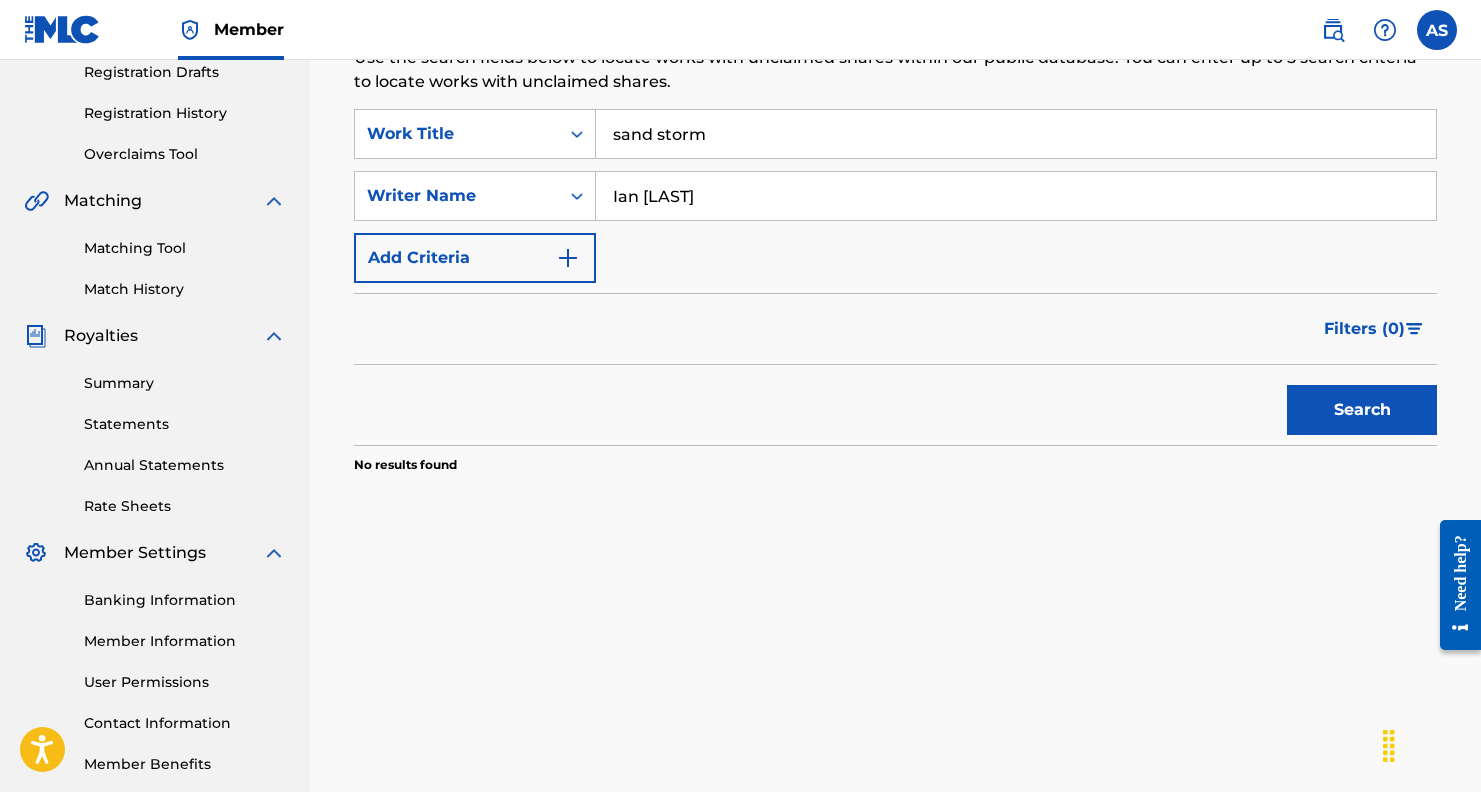 click on "Ian [LAST]" at bounding box center (1016, 196) 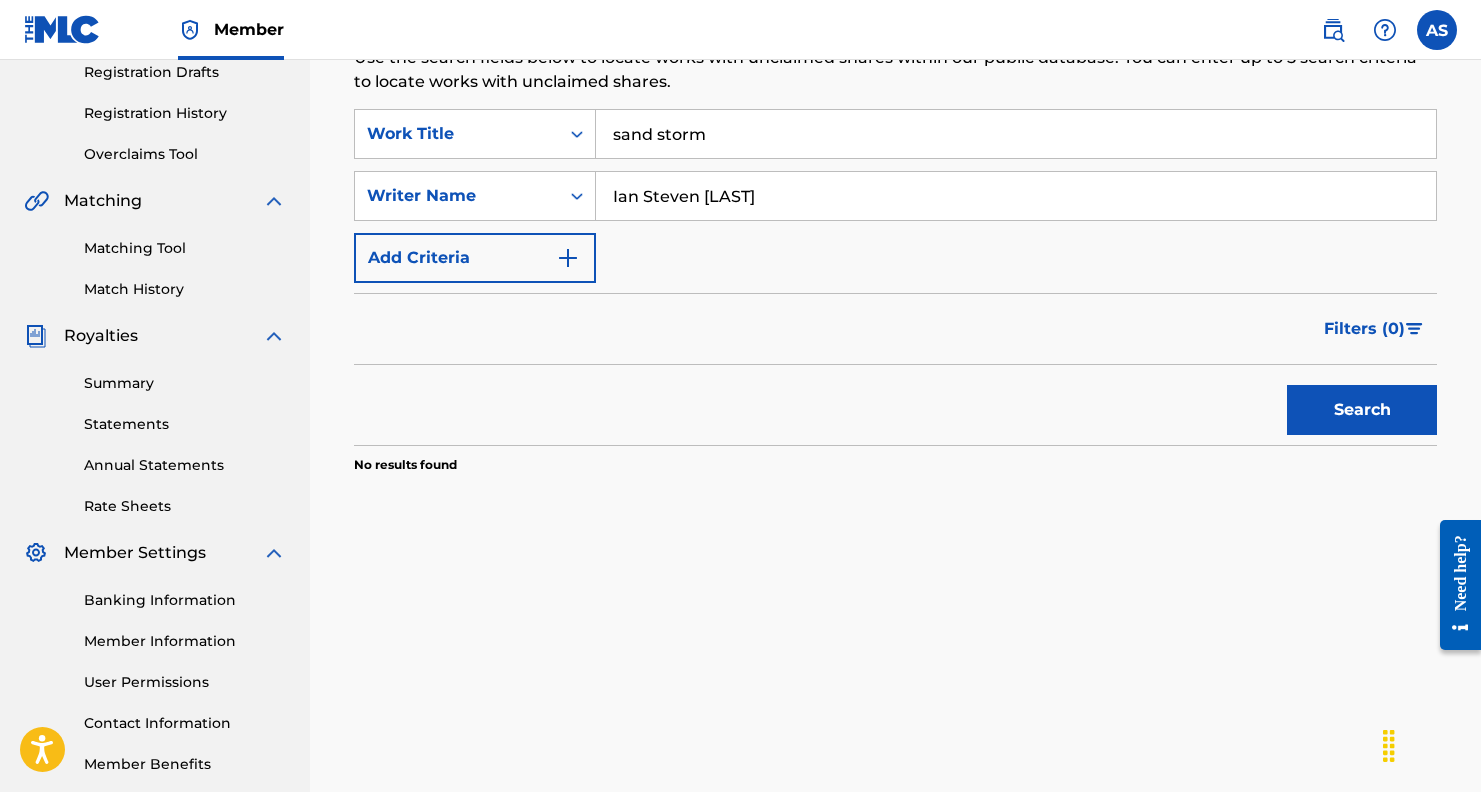type on "Ian Steven [LAST]" 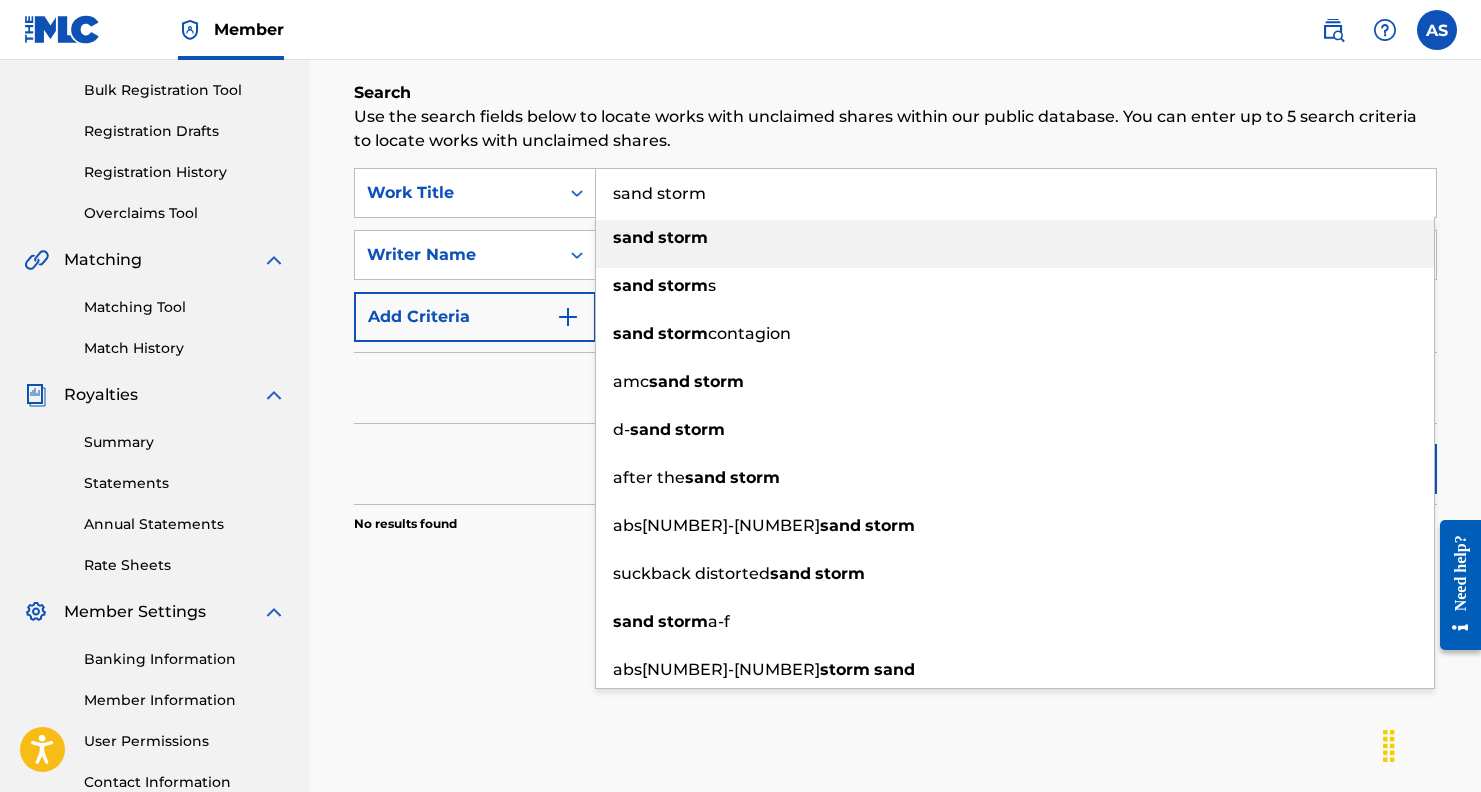 click on "sand storm" at bounding box center (1016, 193) 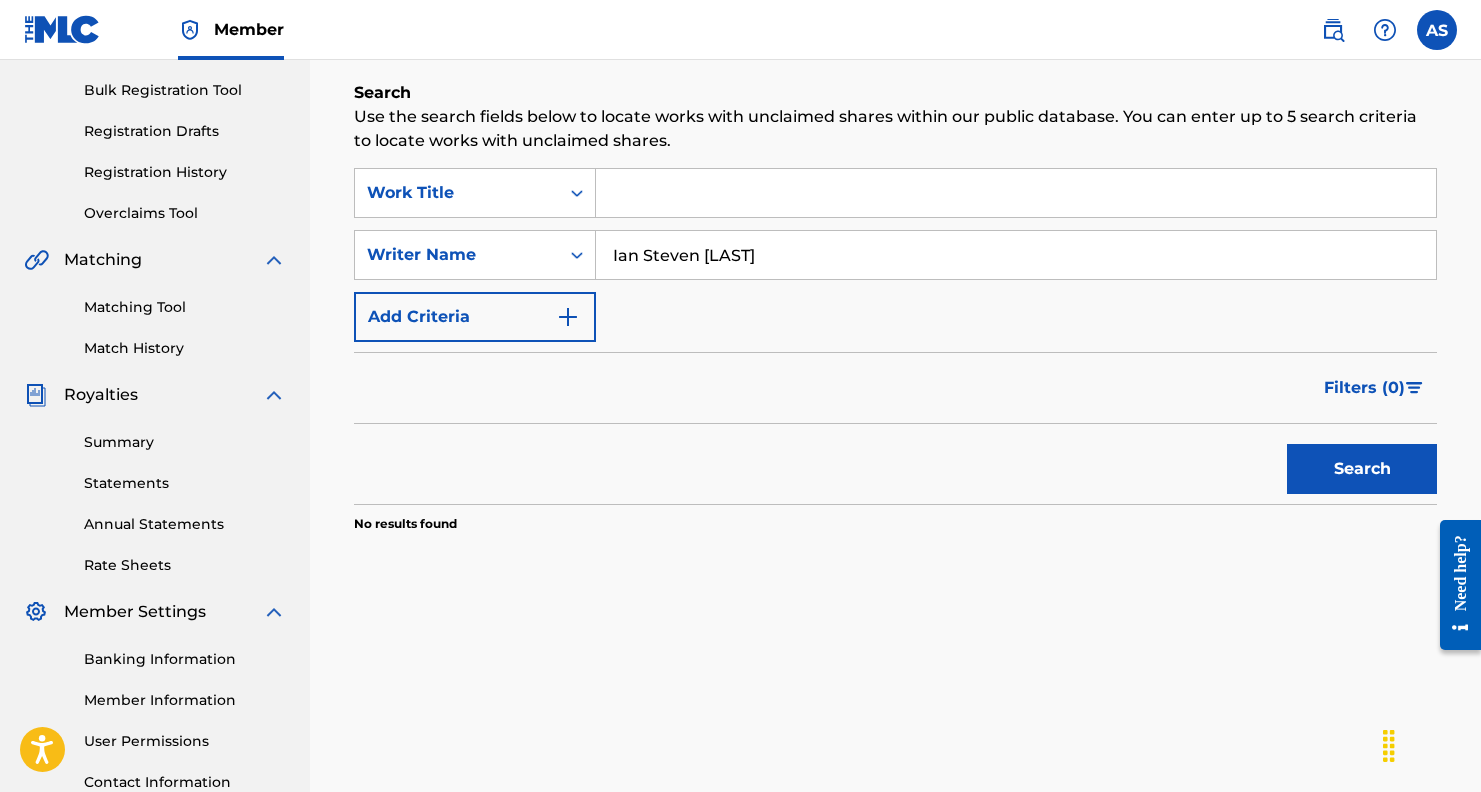 type 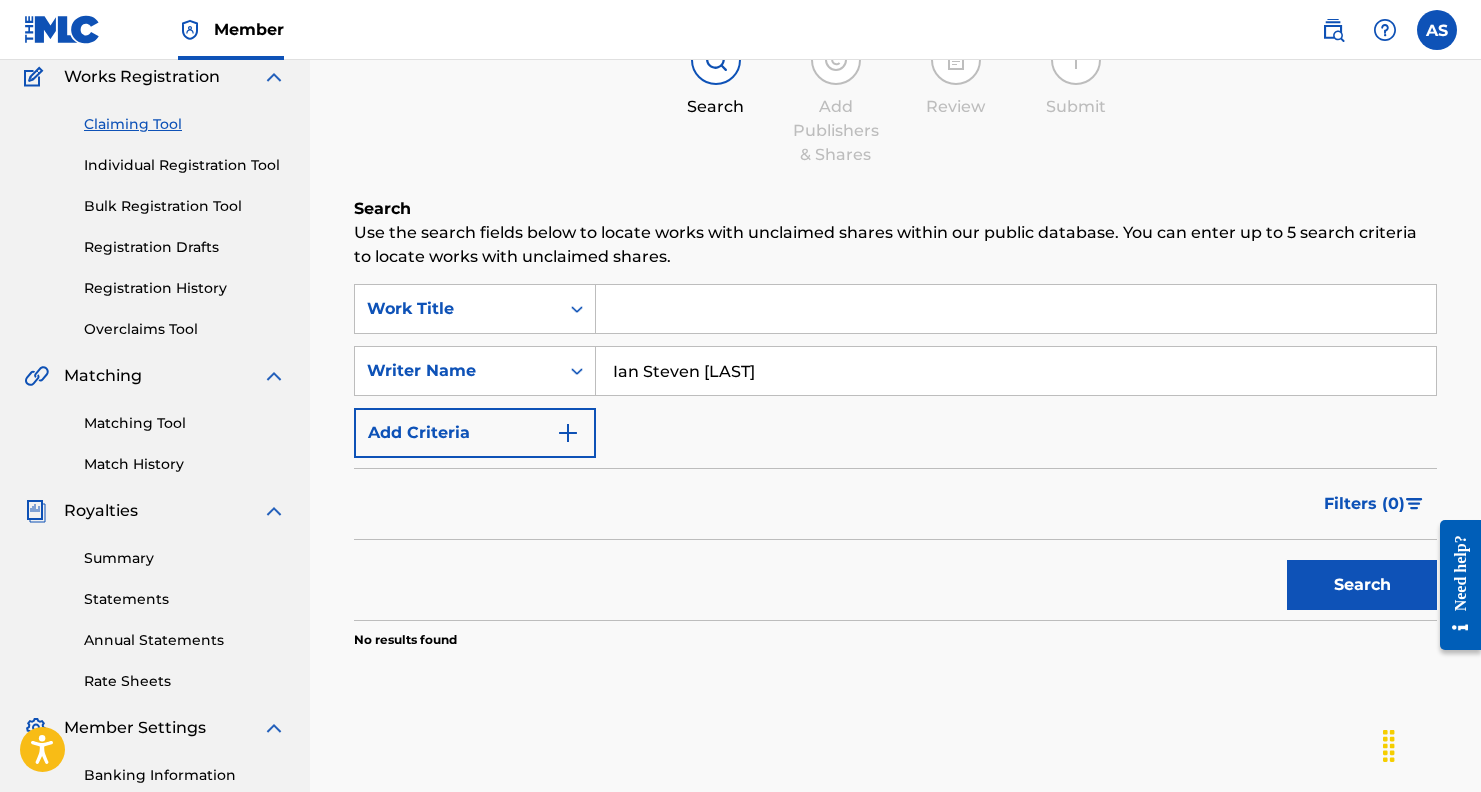 scroll, scrollTop: 165, scrollLeft: 0, axis: vertical 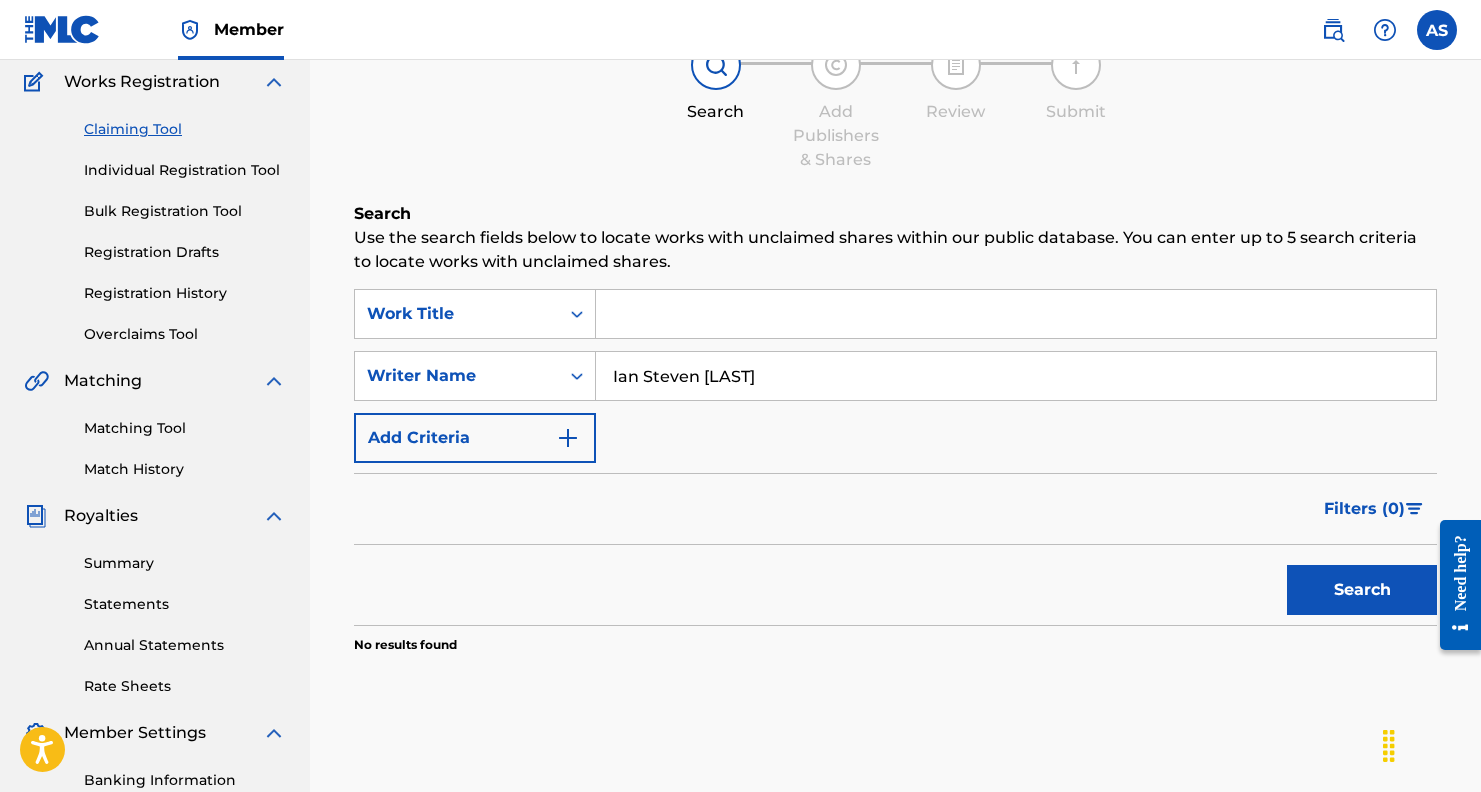 click on "Add Criteria" at bounding box center [475, 438] 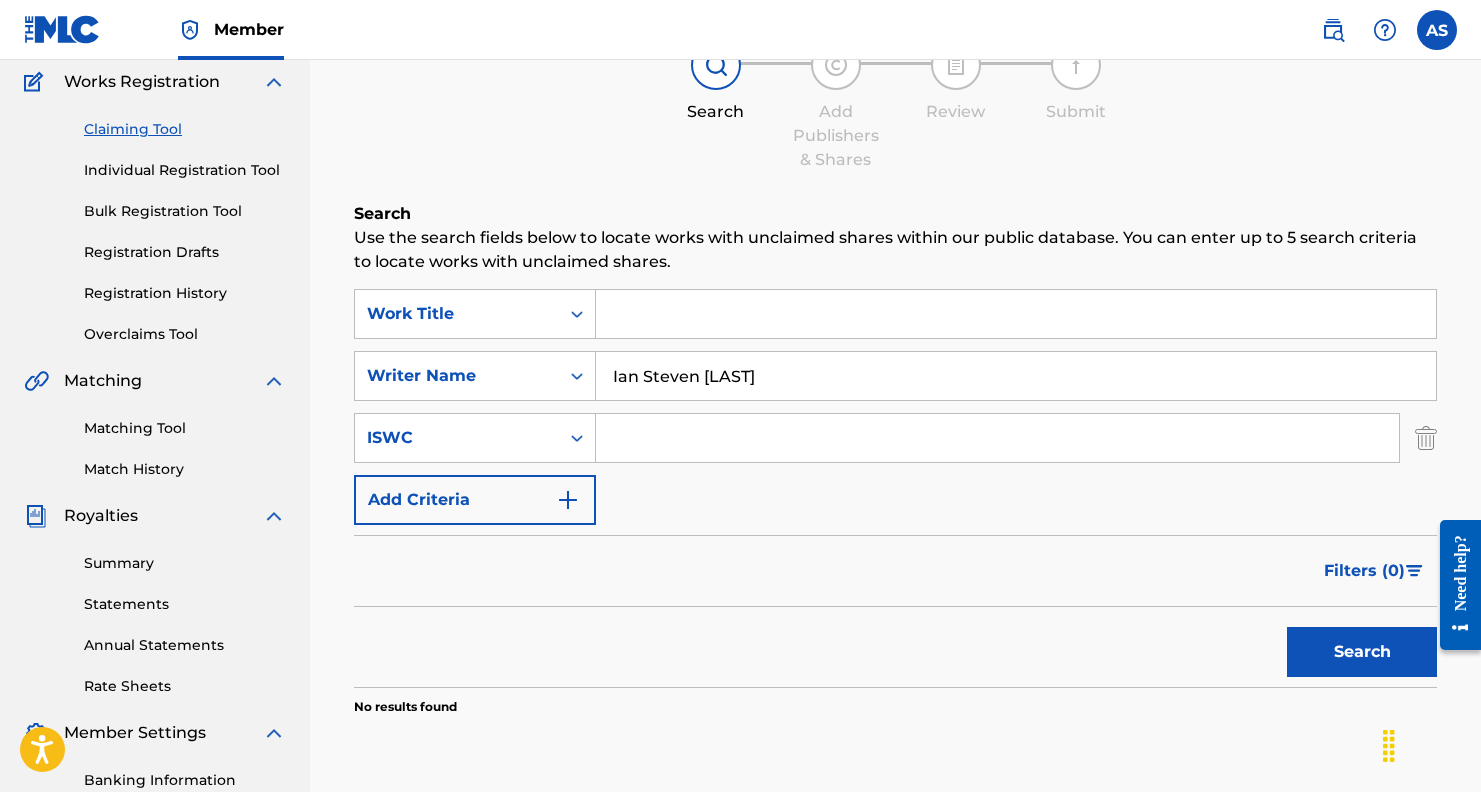 click at bounding box center [1426, 438] 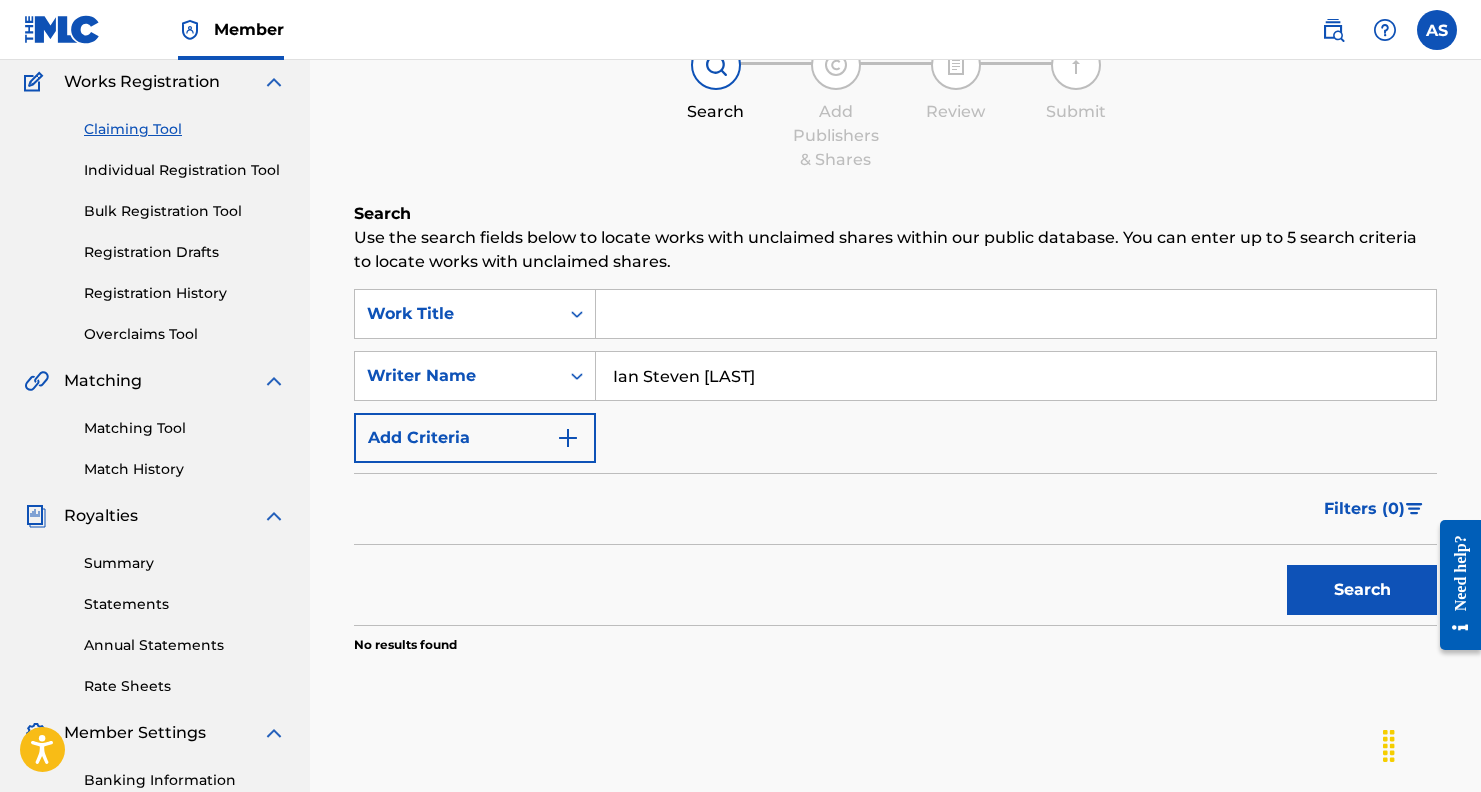 click on "Bulk Registration Tool" at bounding box center (185, 211) 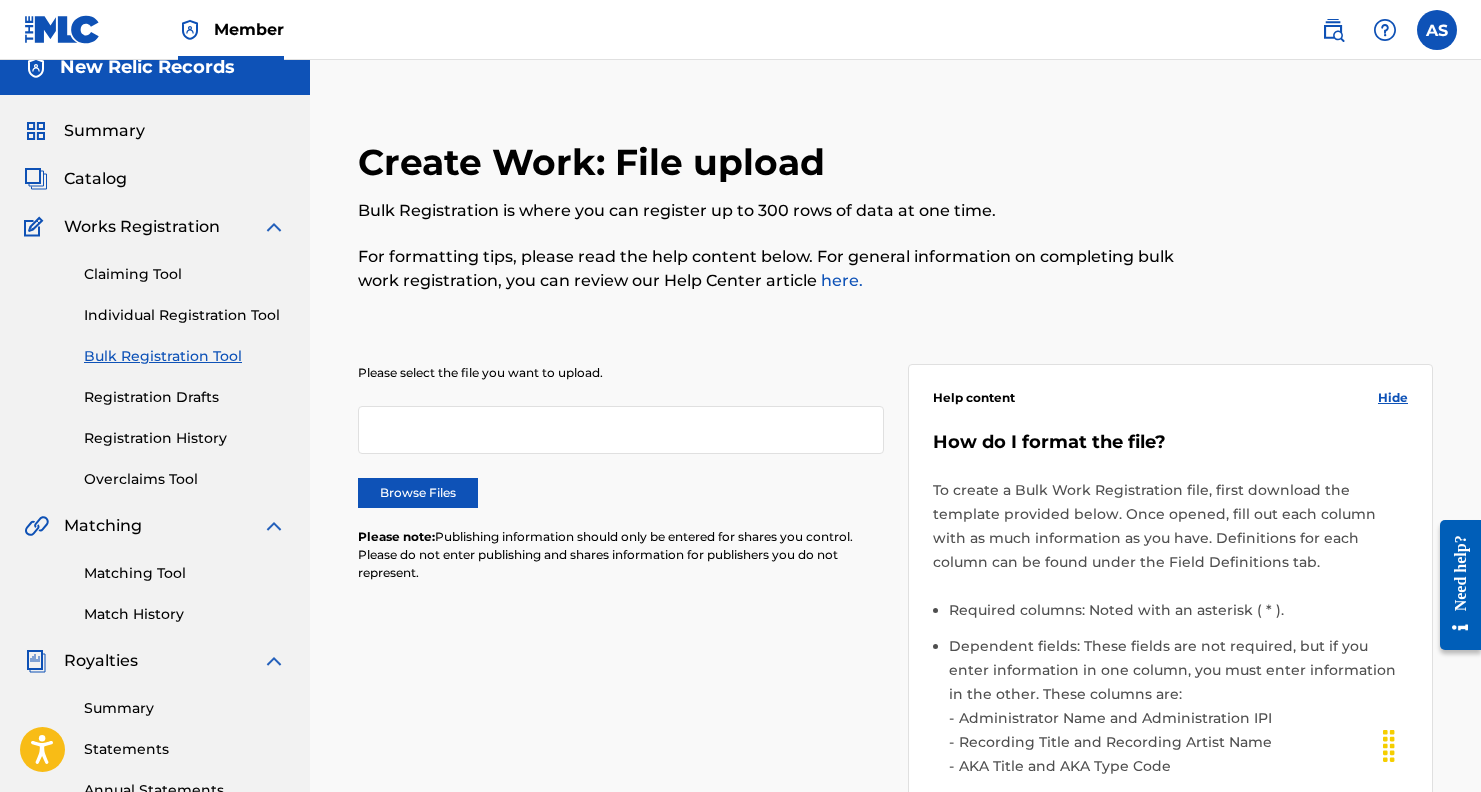 scroll, scrollTop: 17, scrollLeft: 0, axis: vertical 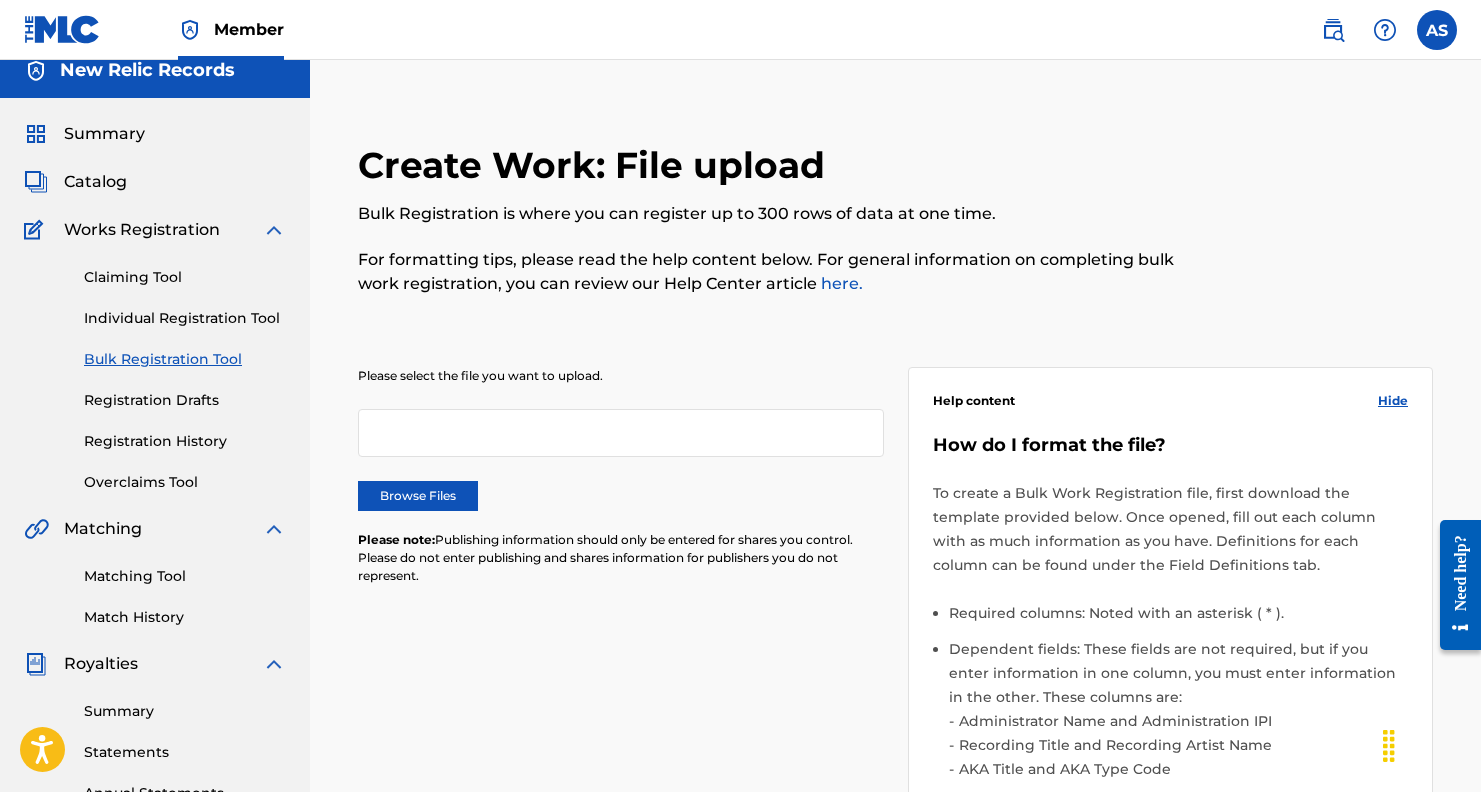 click at bounding box center [621, 433] 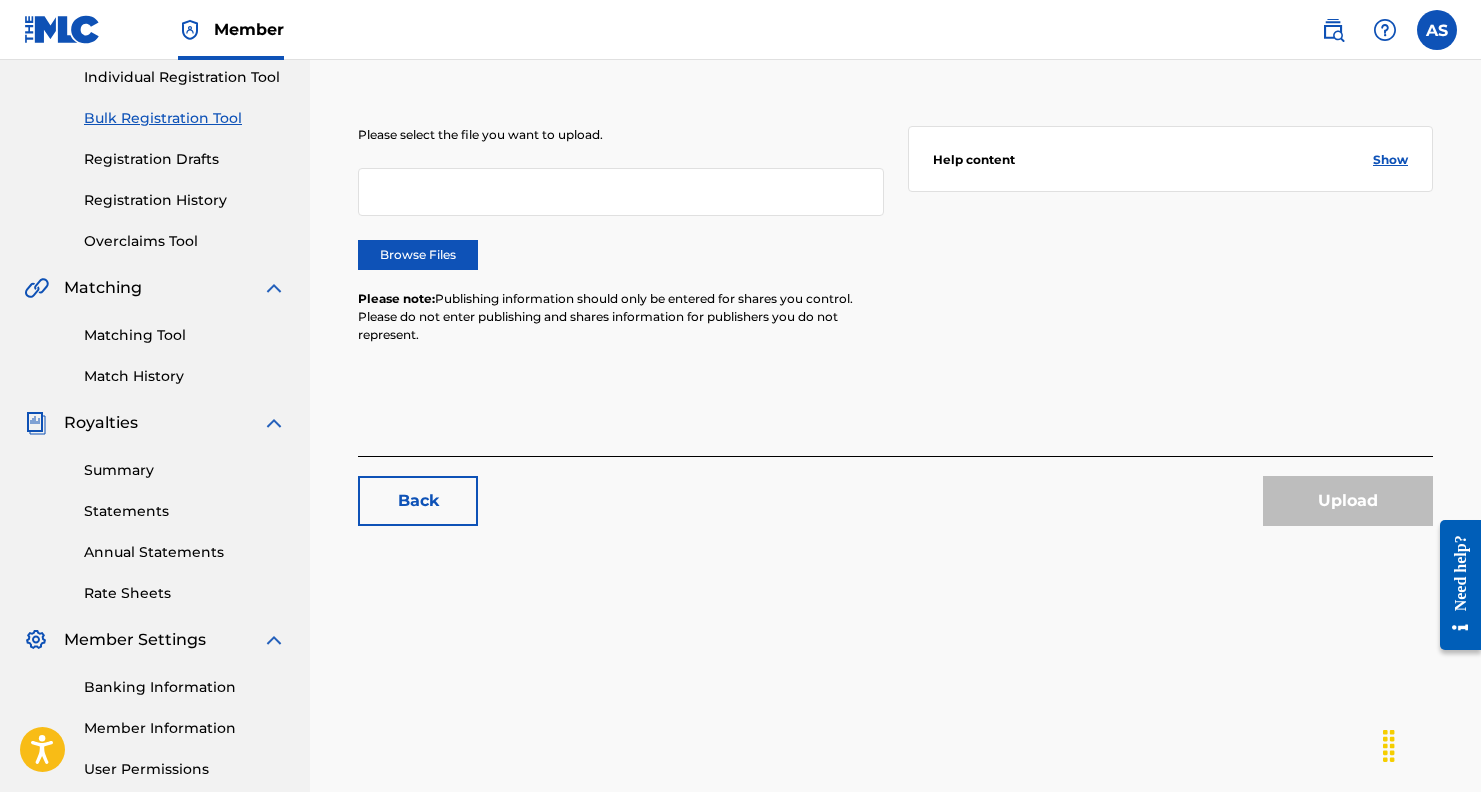 scroll, scrollTop: 0, scrollLeft: 0, axis: both 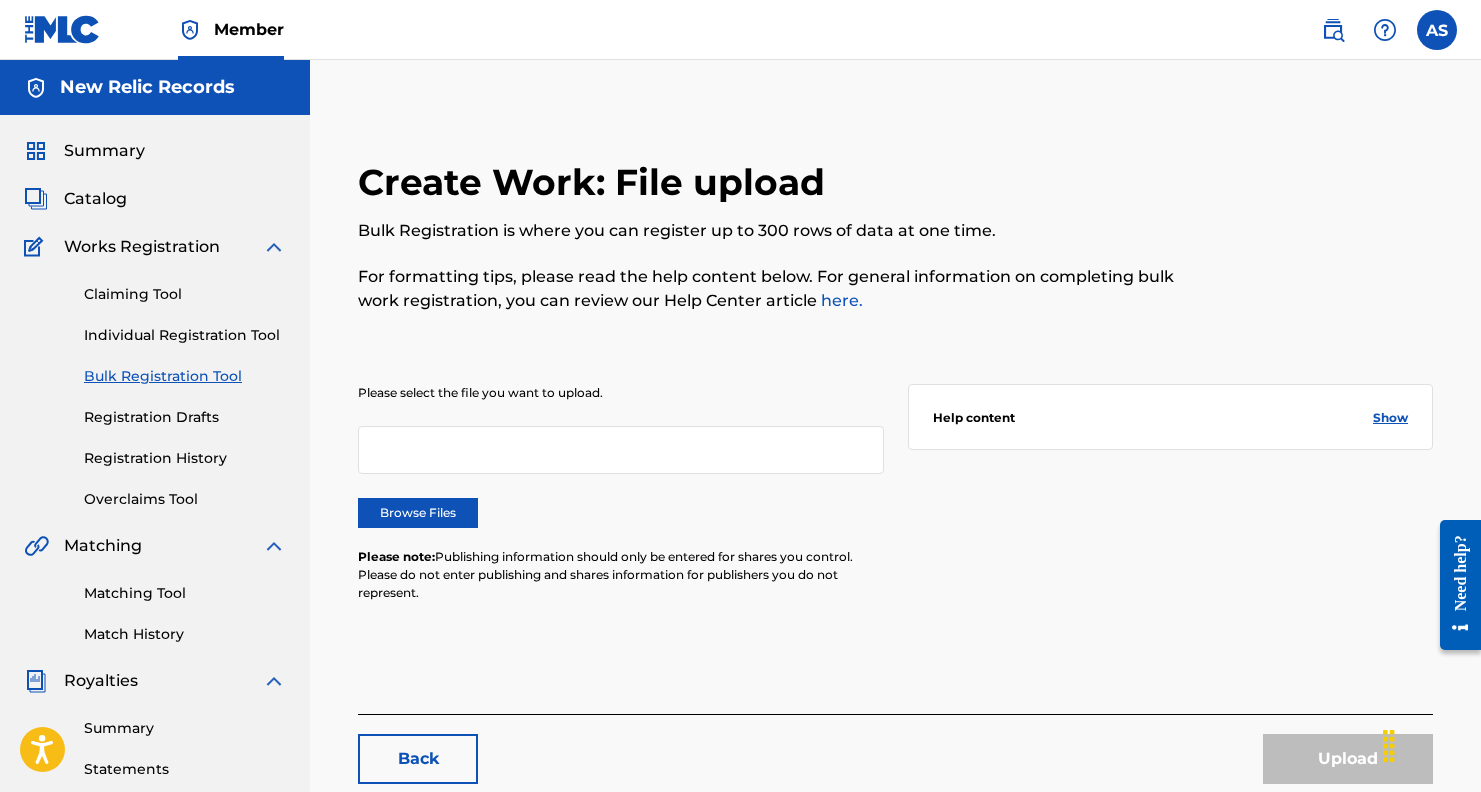 click on "Summary" at bounding box center (104, 151) 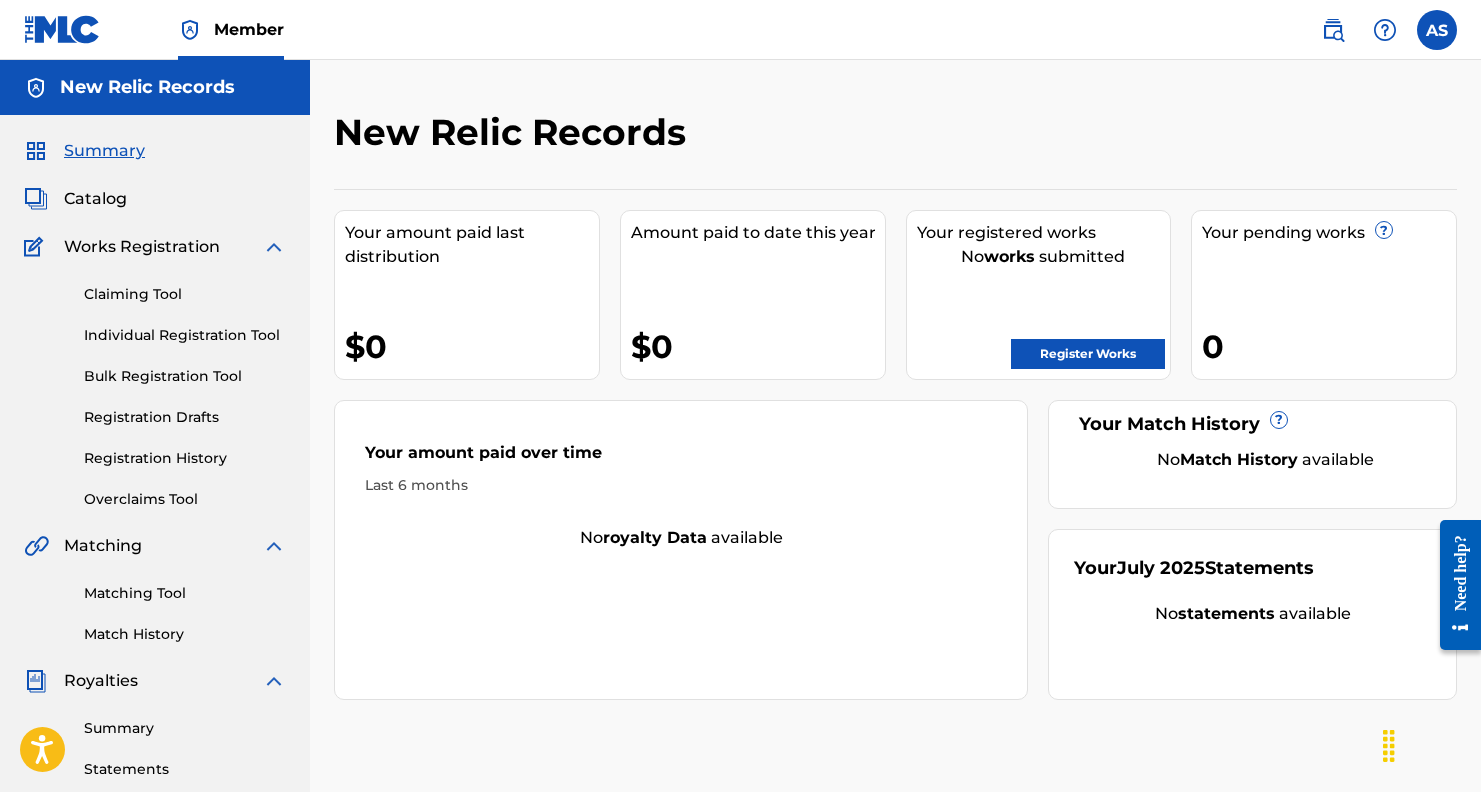 click on "Catalog" at bounding box center [95, 199] 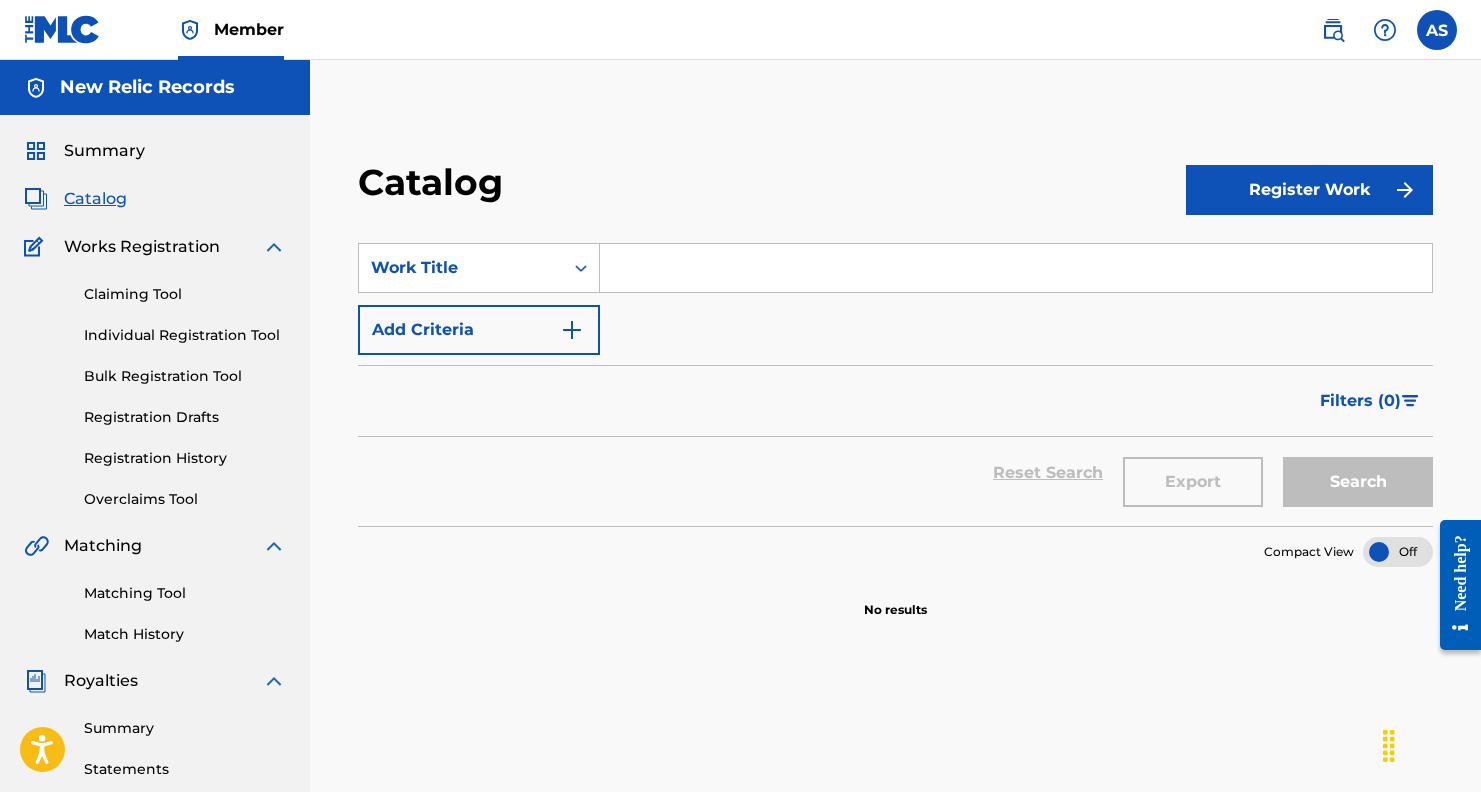 click on "Register Work" at bounding box center (1309, 190) 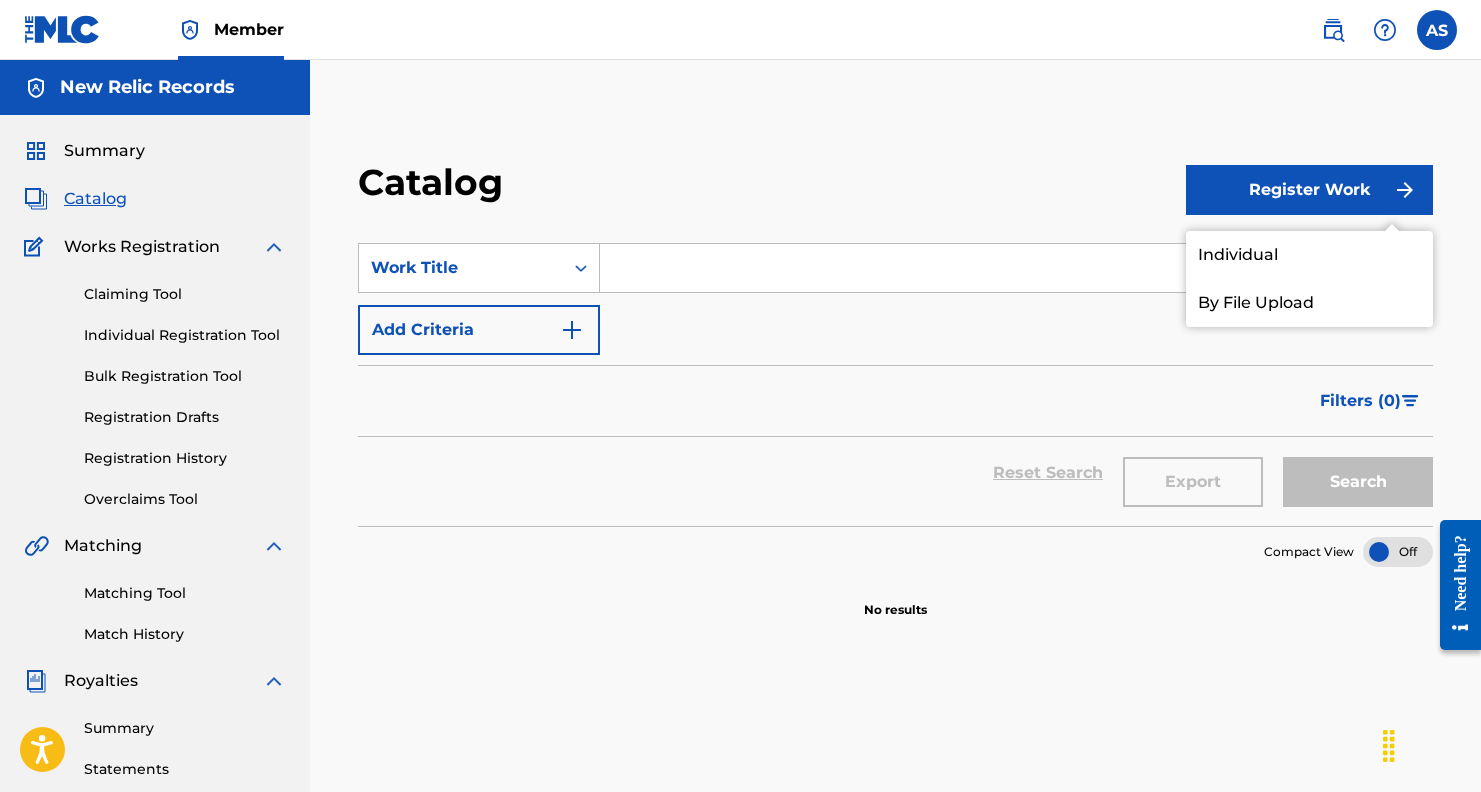 click on "Individual" at bounding box center [1309, 255] 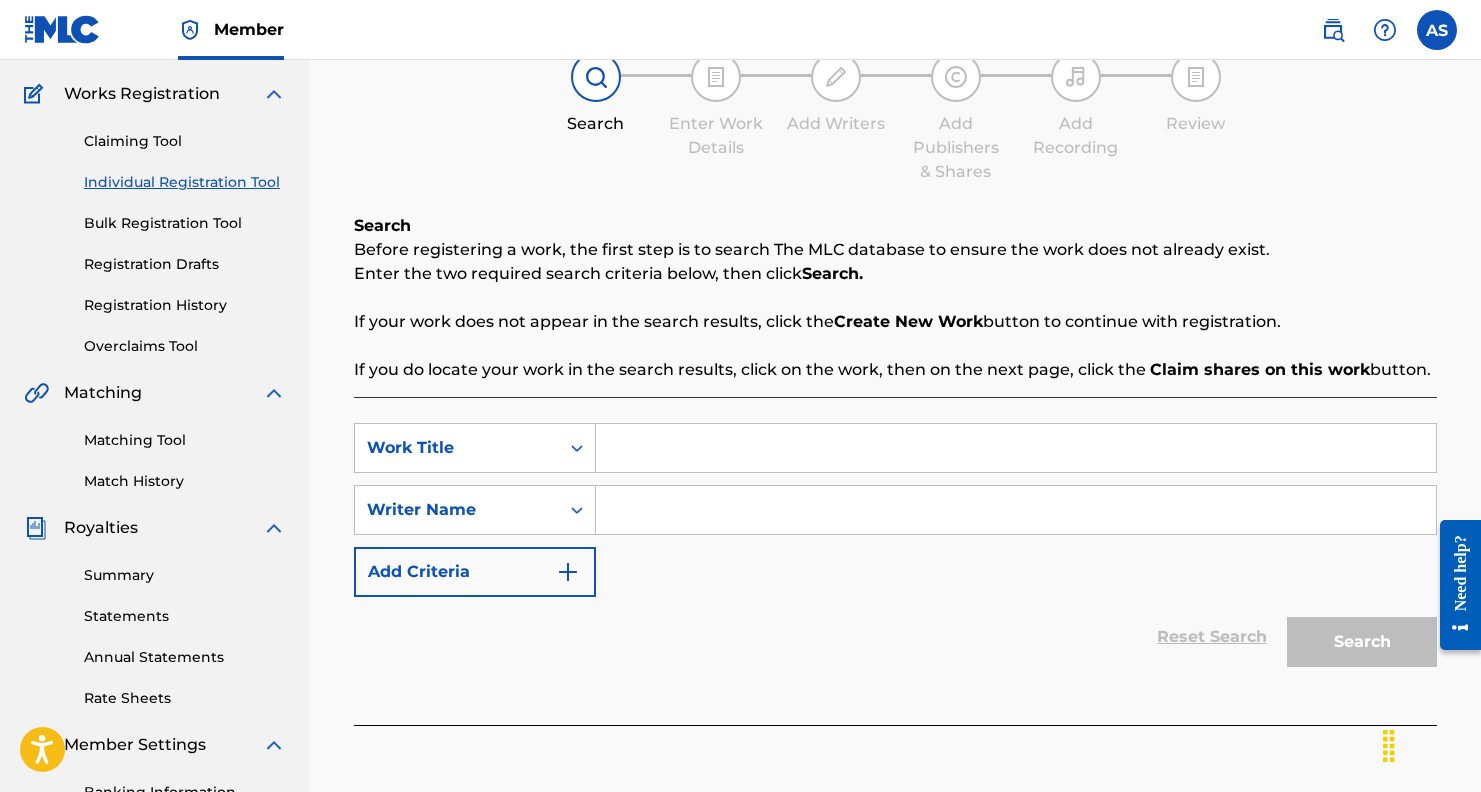 scroll, scrollTop: 155, scrollLeft: 0, axis: vertical 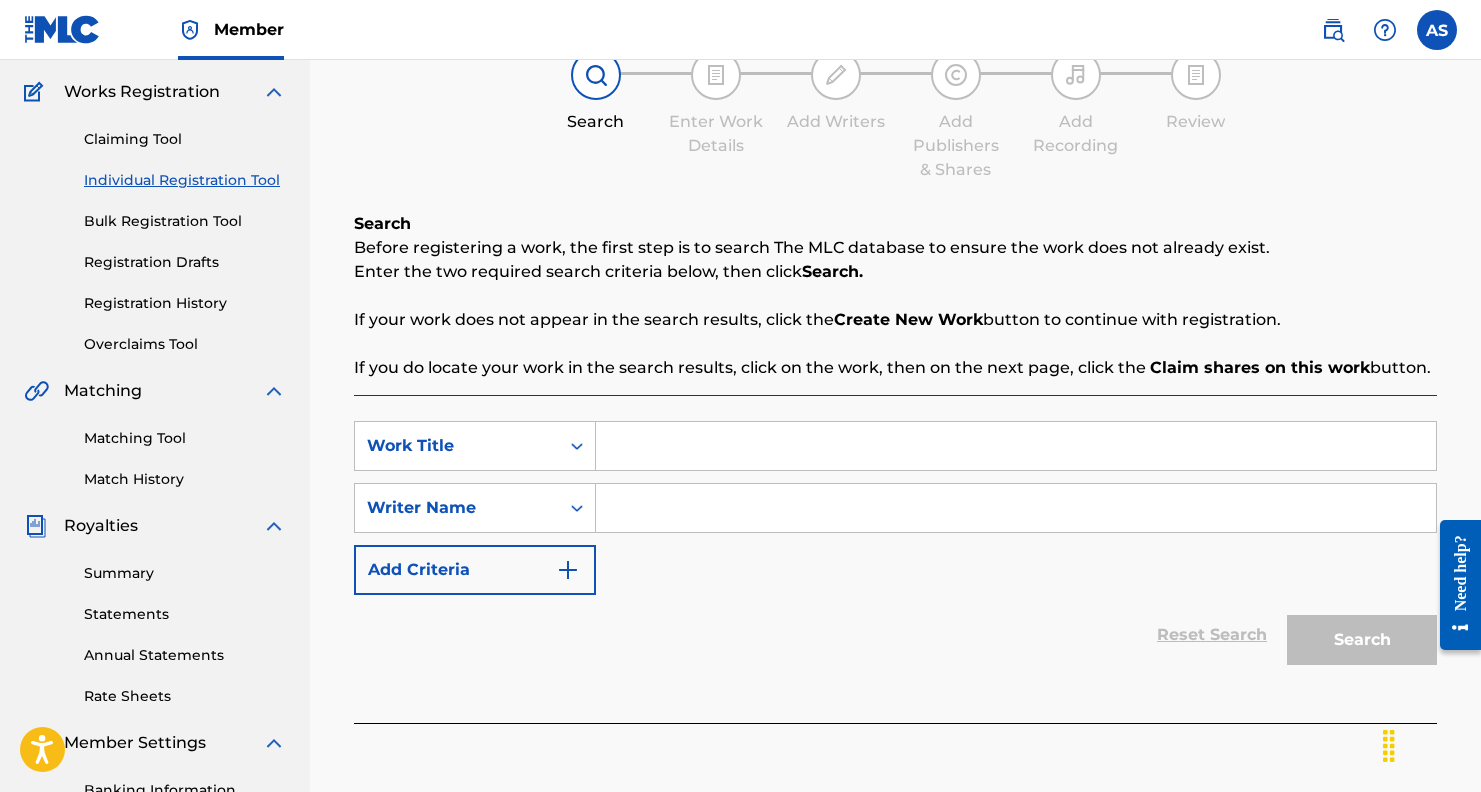 click at bounding box center [1016, 446] 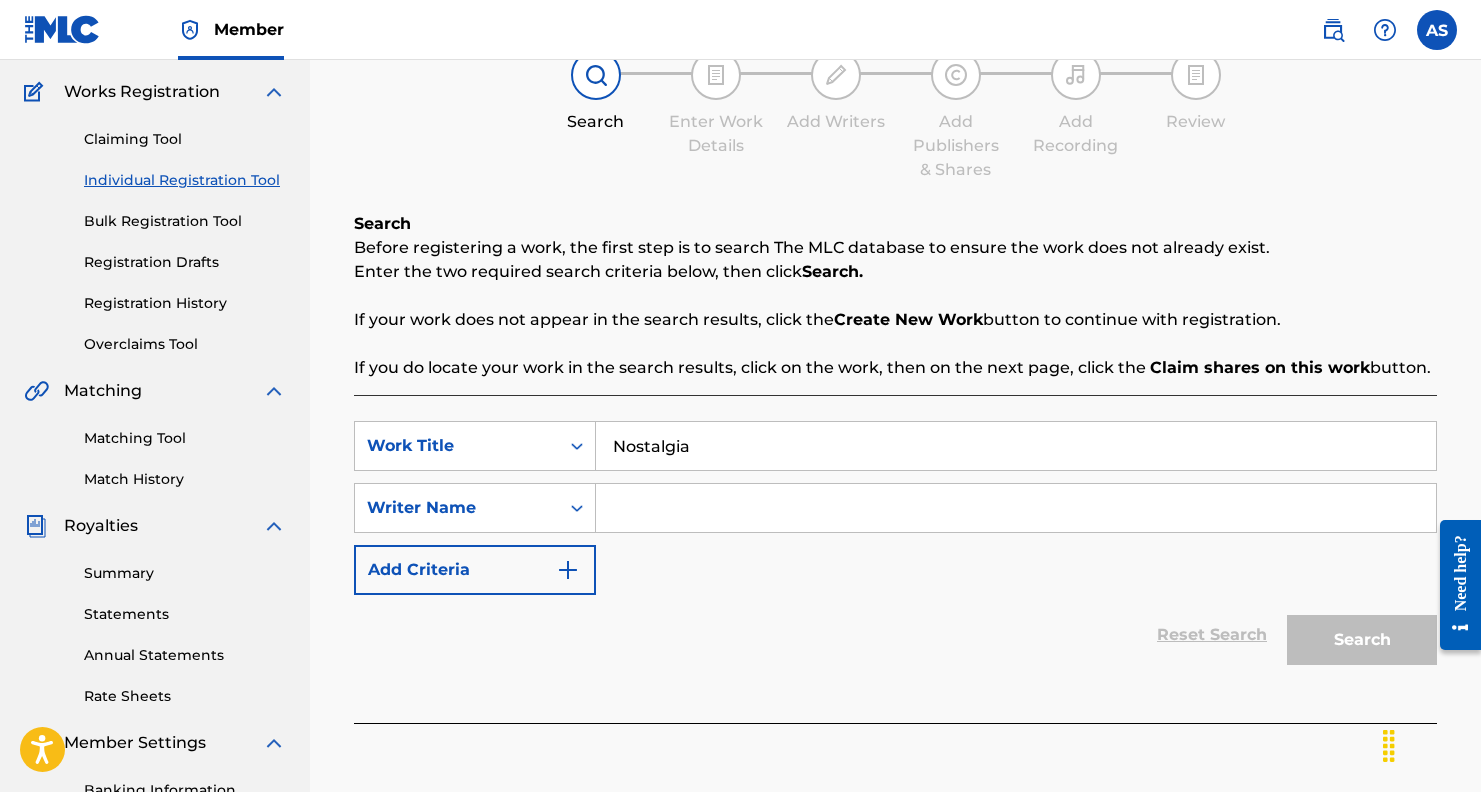 type on "Nostalgia" 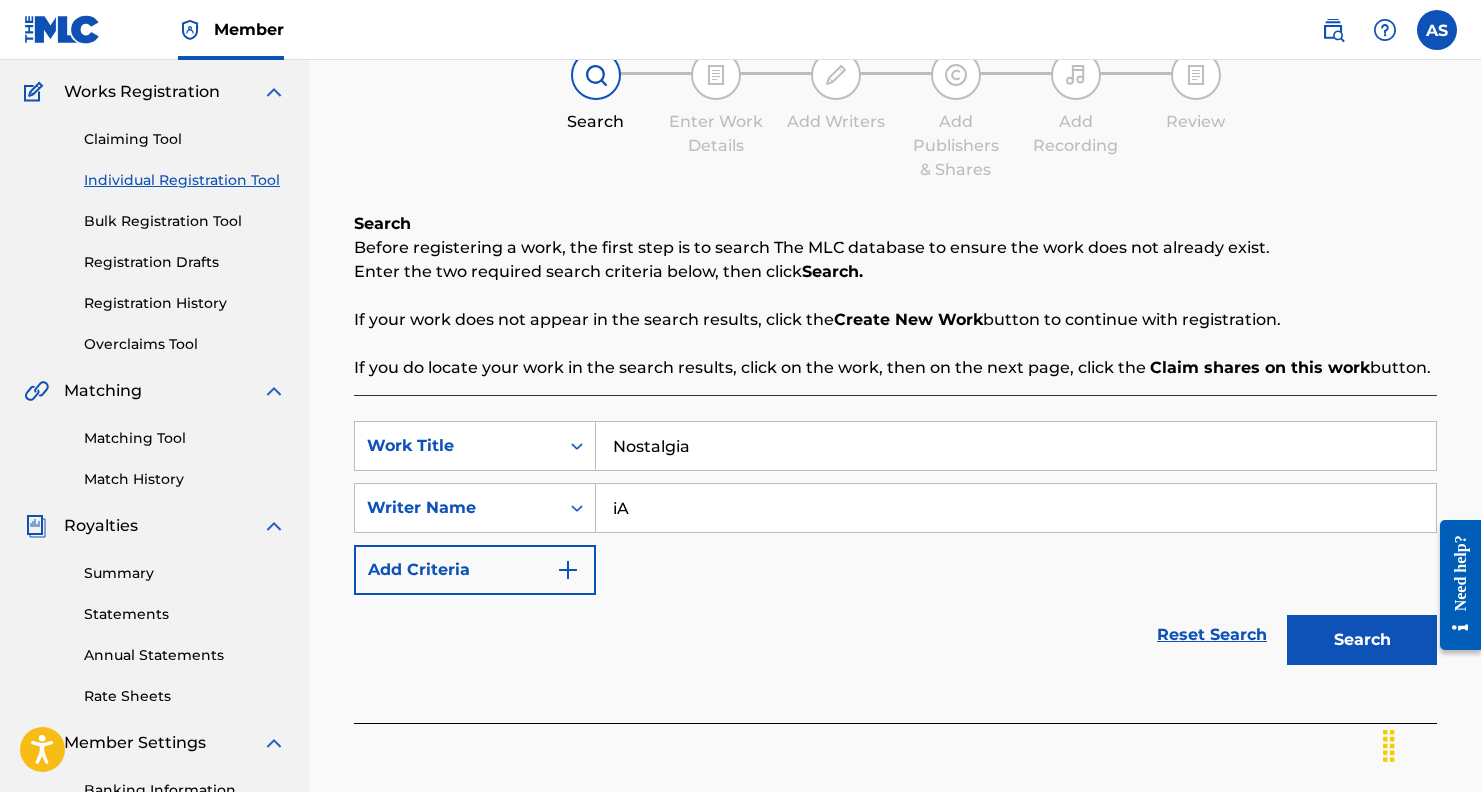 type on "i" 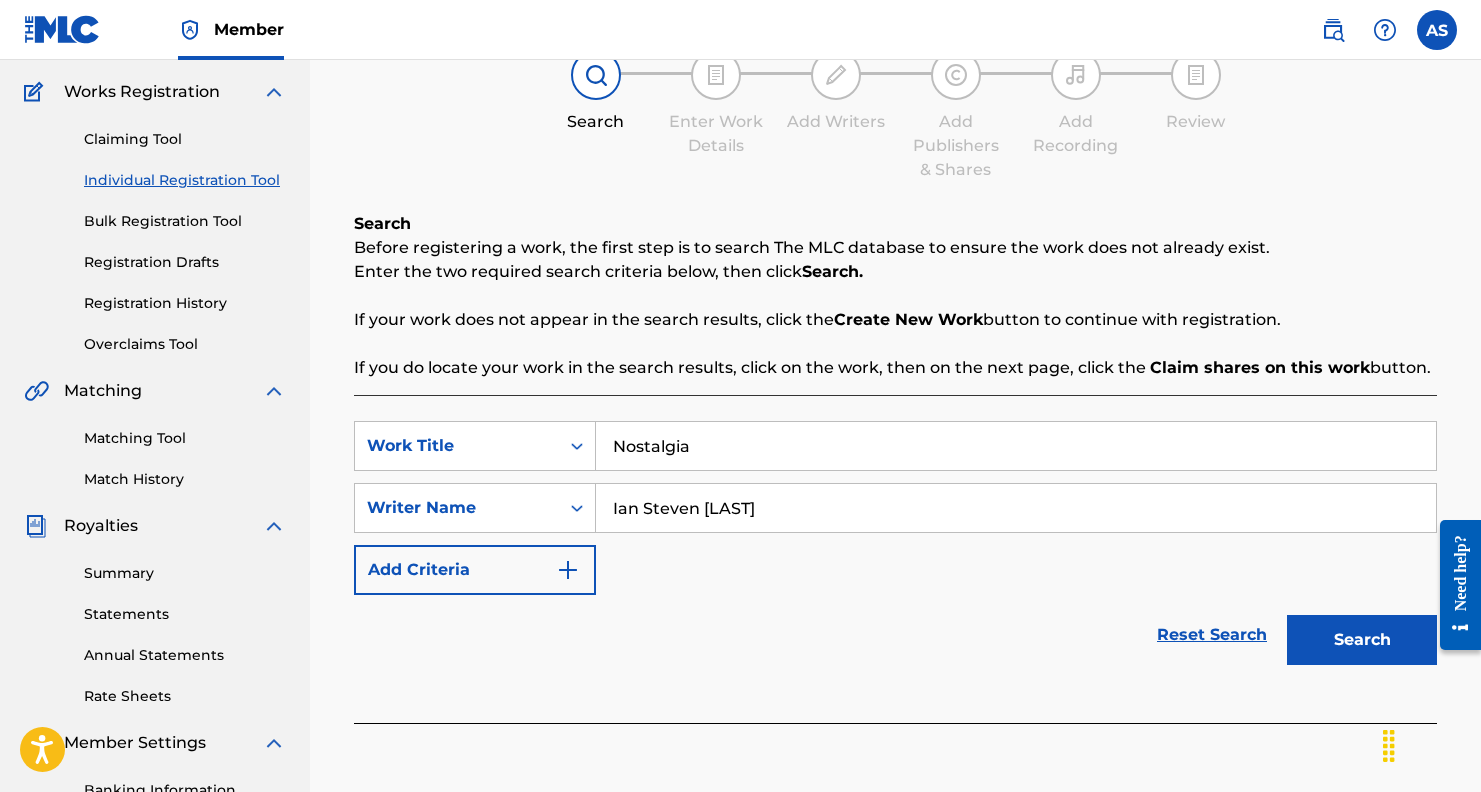 type on "Ian Steven [LAST]" 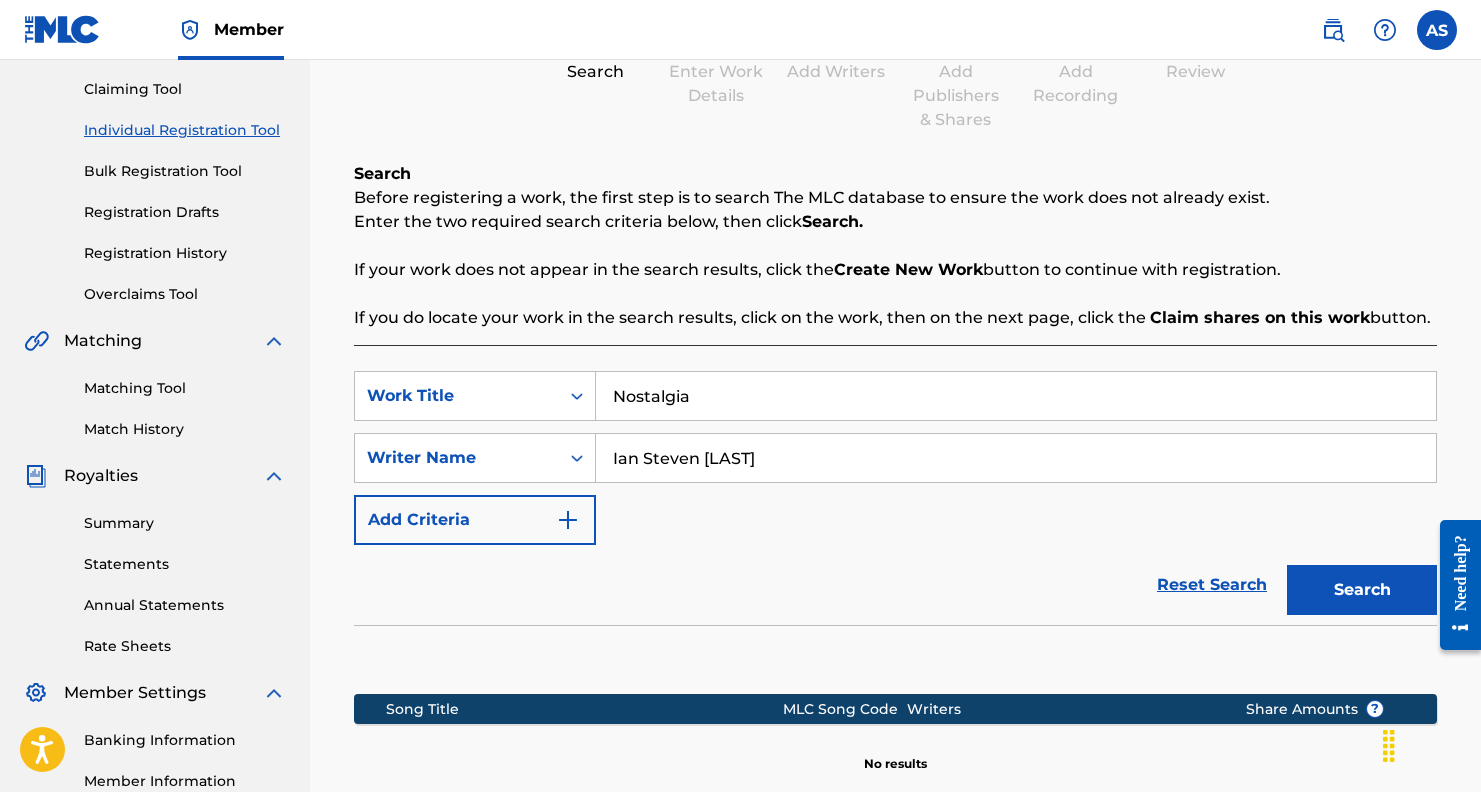 scroll, scrollTop: 0, scrollLeft: 0, axis: both 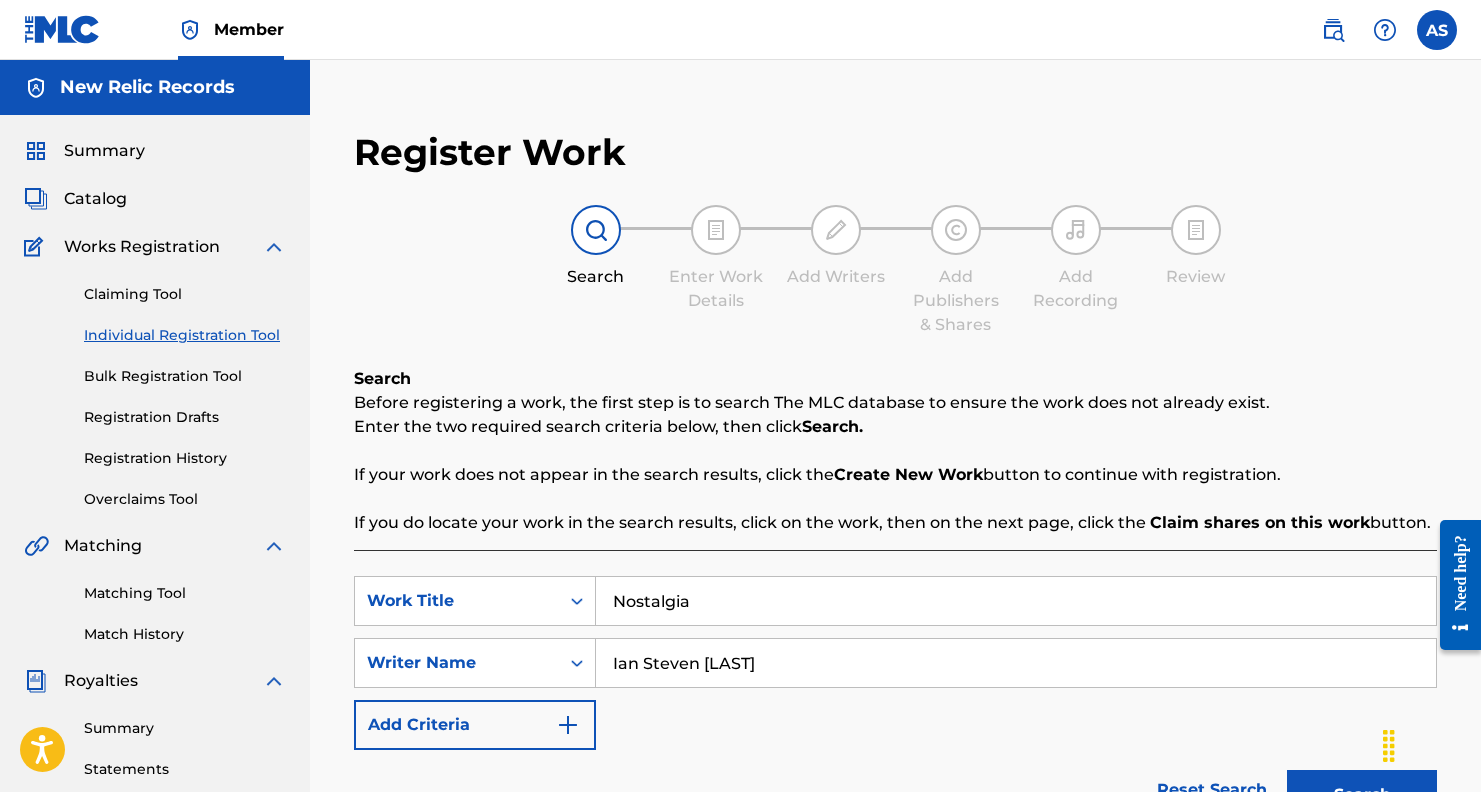 click on "Bulk Registration Tool" at bounding box center (185, 376) 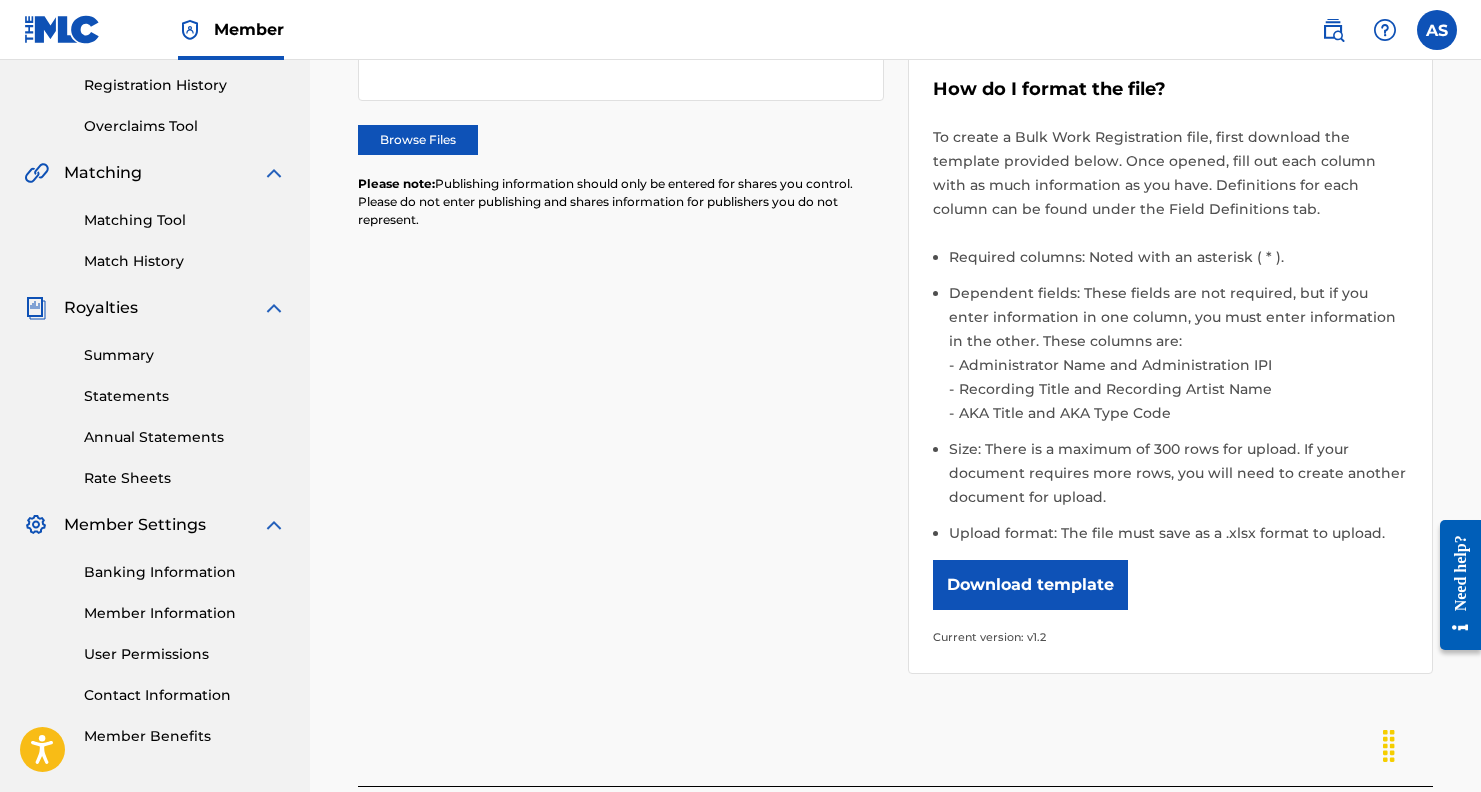 scroll, scrollTop: 377, scrollLeft: 0, axis: vertical 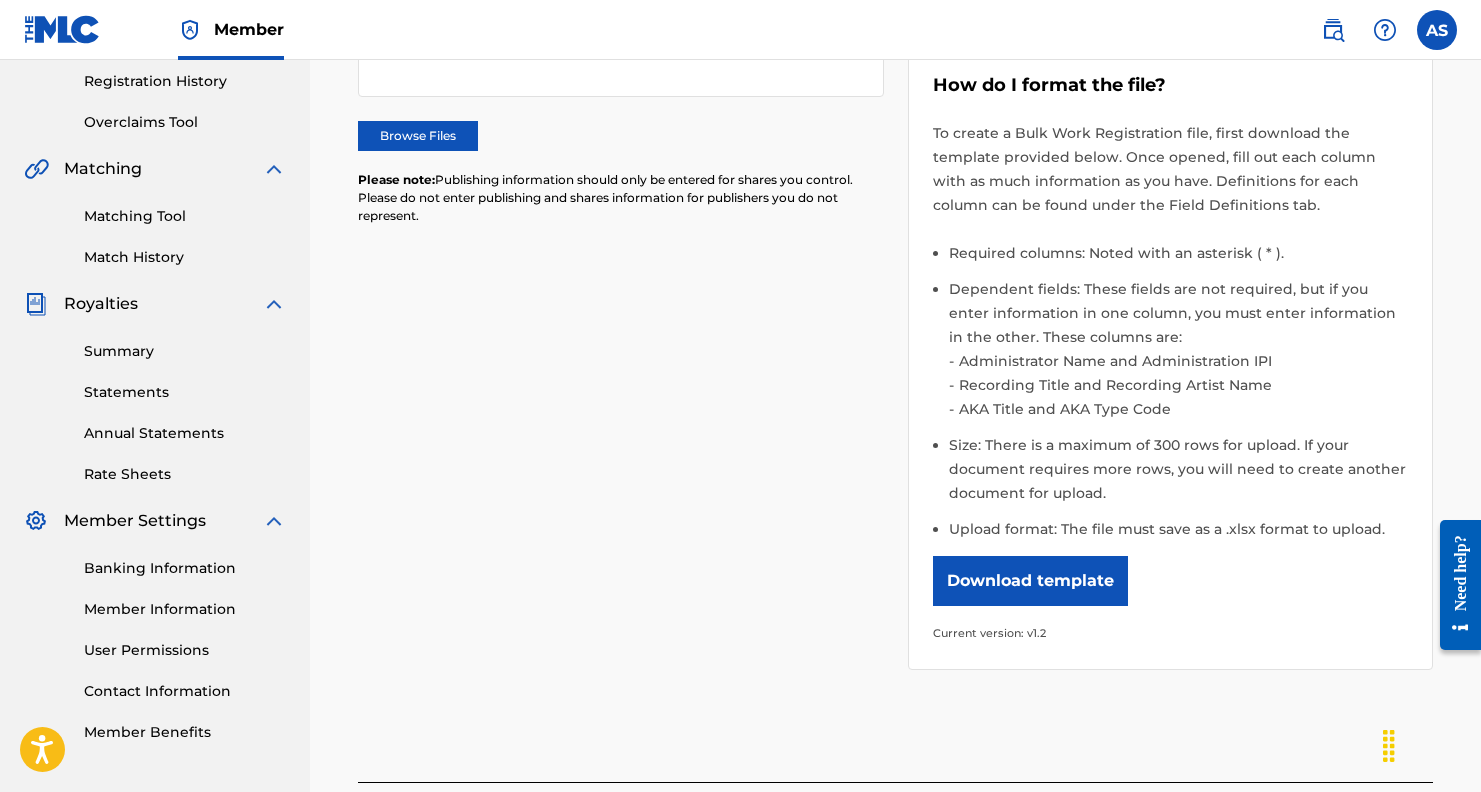 click on "Download template" at bounding box center [1030, 581] 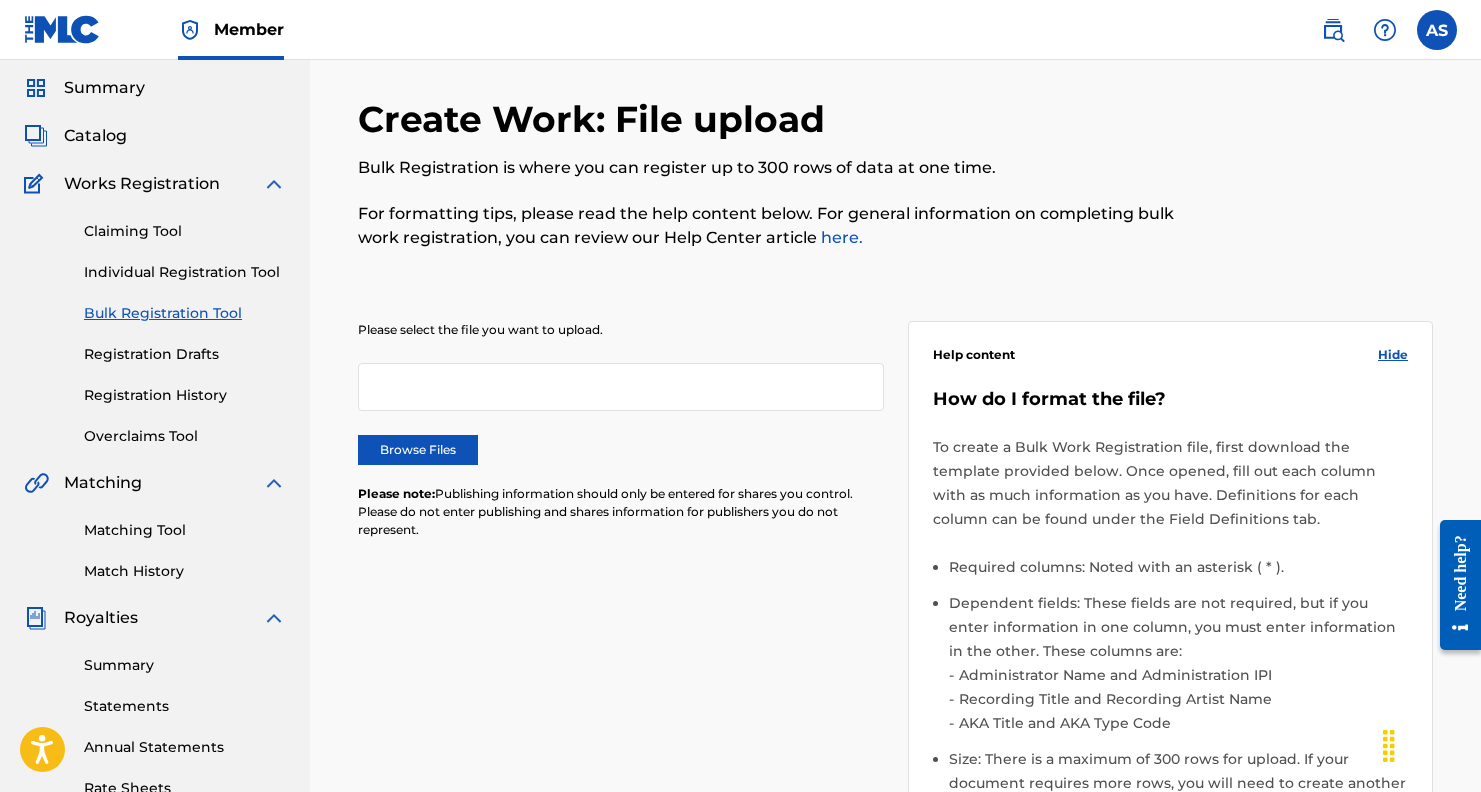 scroll, scrollTop: 0, scrollLeft: 0, axis: both 